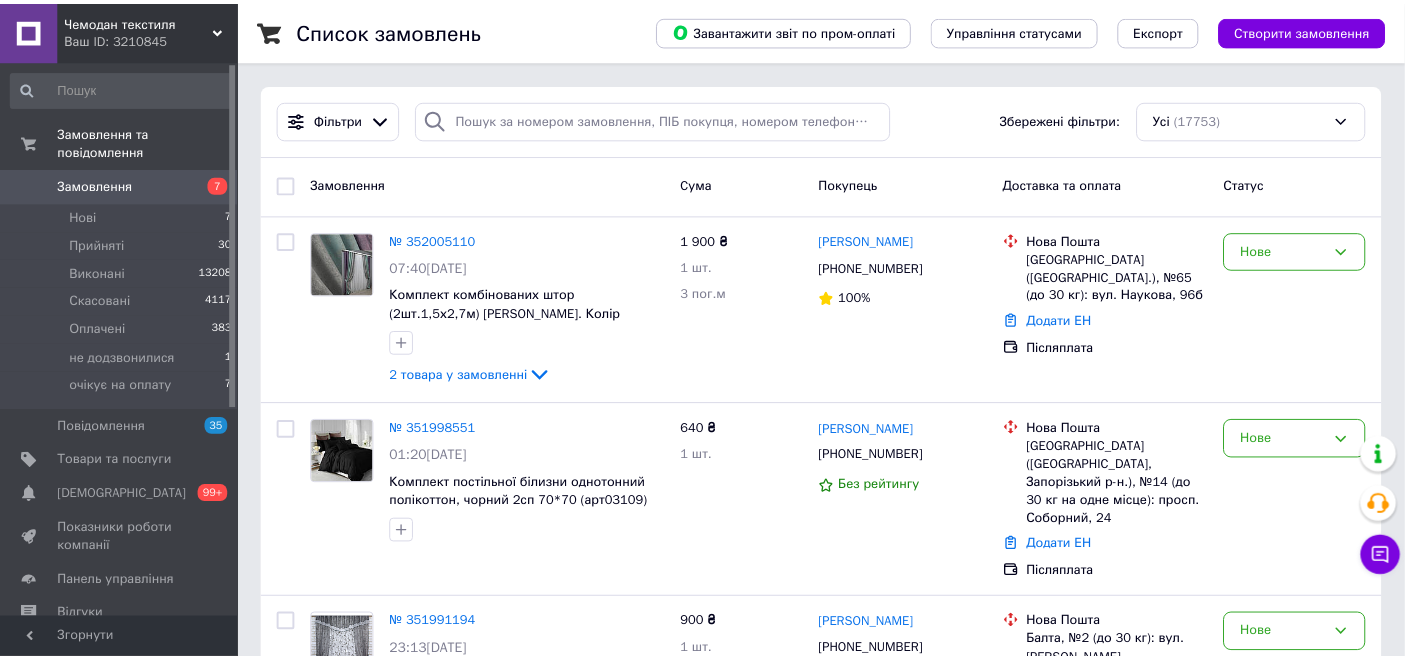 scroll, scrollTop: 1145, scrollLeft: 0, axis: vertical 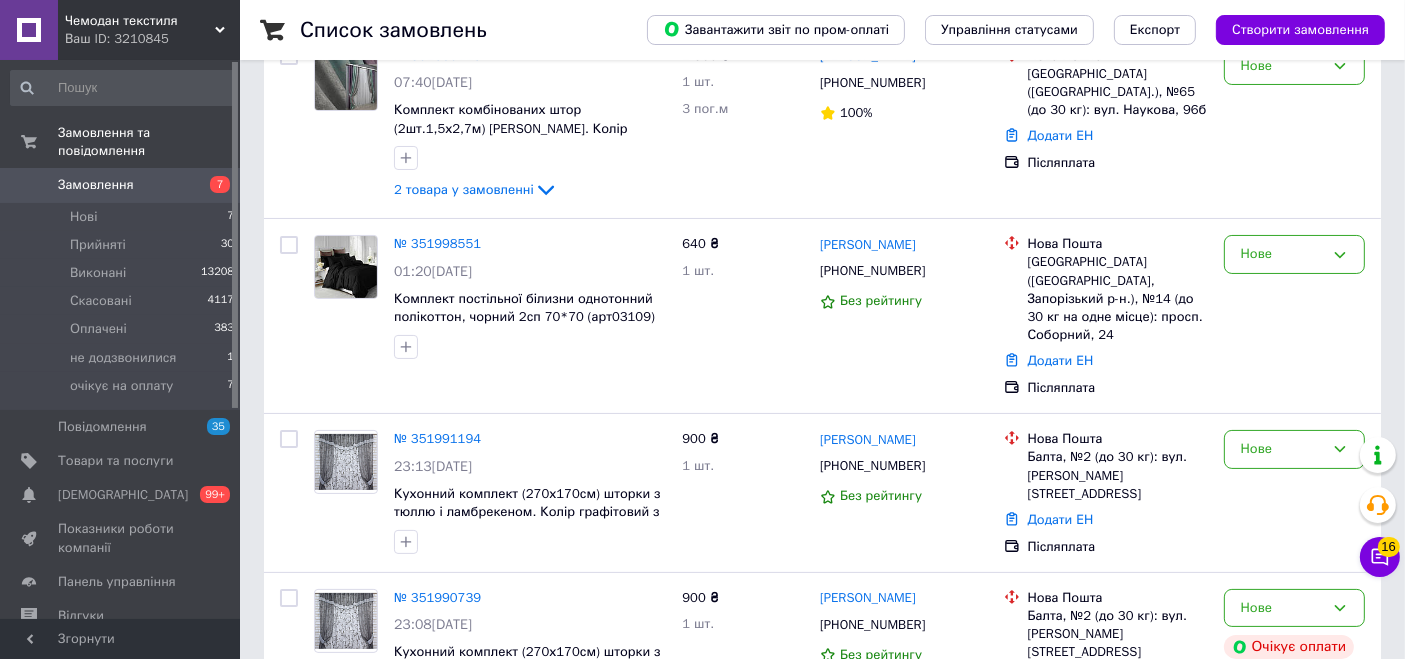 drag, startPoint x: 1421, startPoint y: 230, endPoint x: 1421, endPoint y: 76, distance: 154 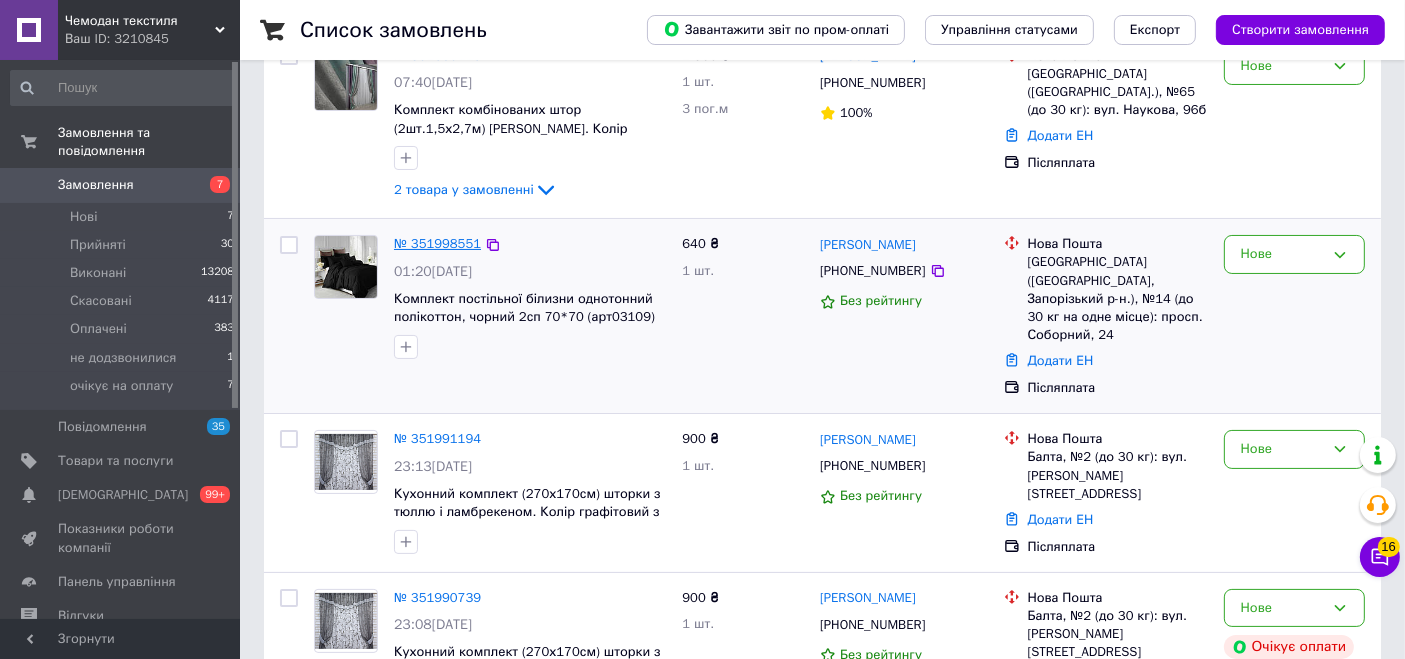 click on "№ 351998551" at bounding box center (437, 243) 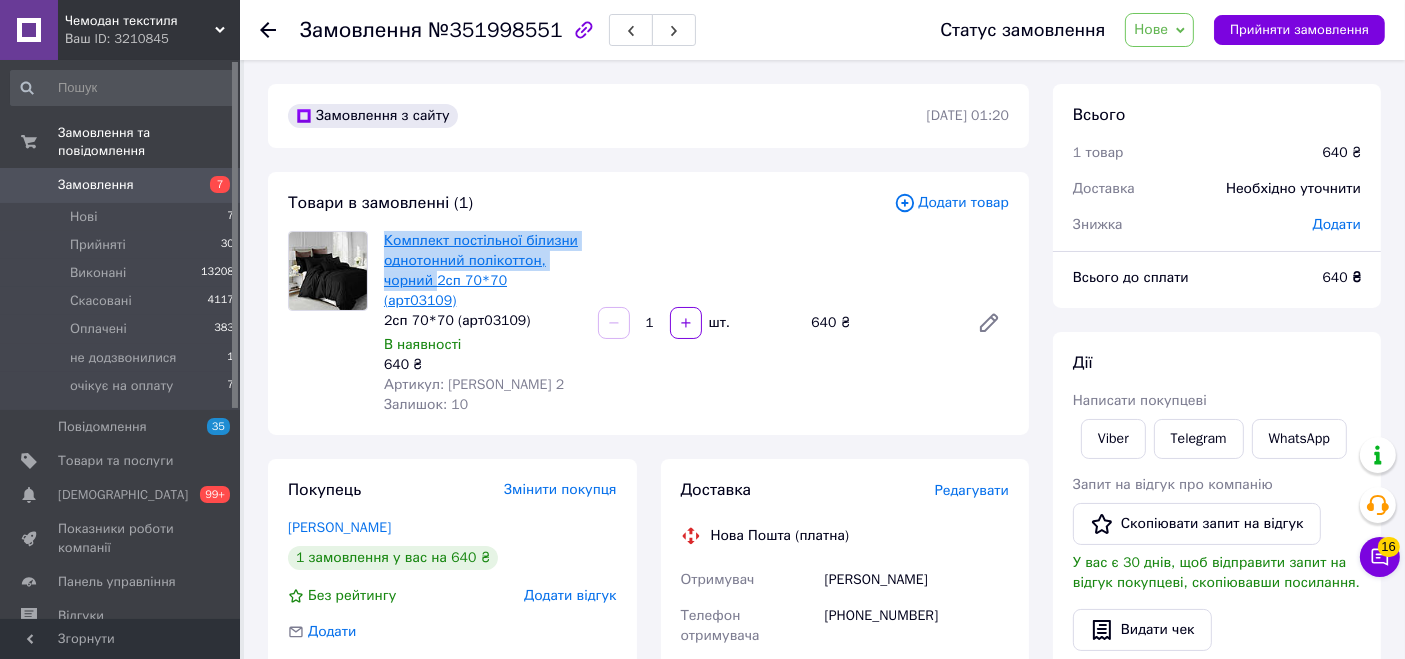 drag, startPoint x: 376, startPoint y: 235, endPoint x: 437, endPoint y: 281, distance: 76.40026 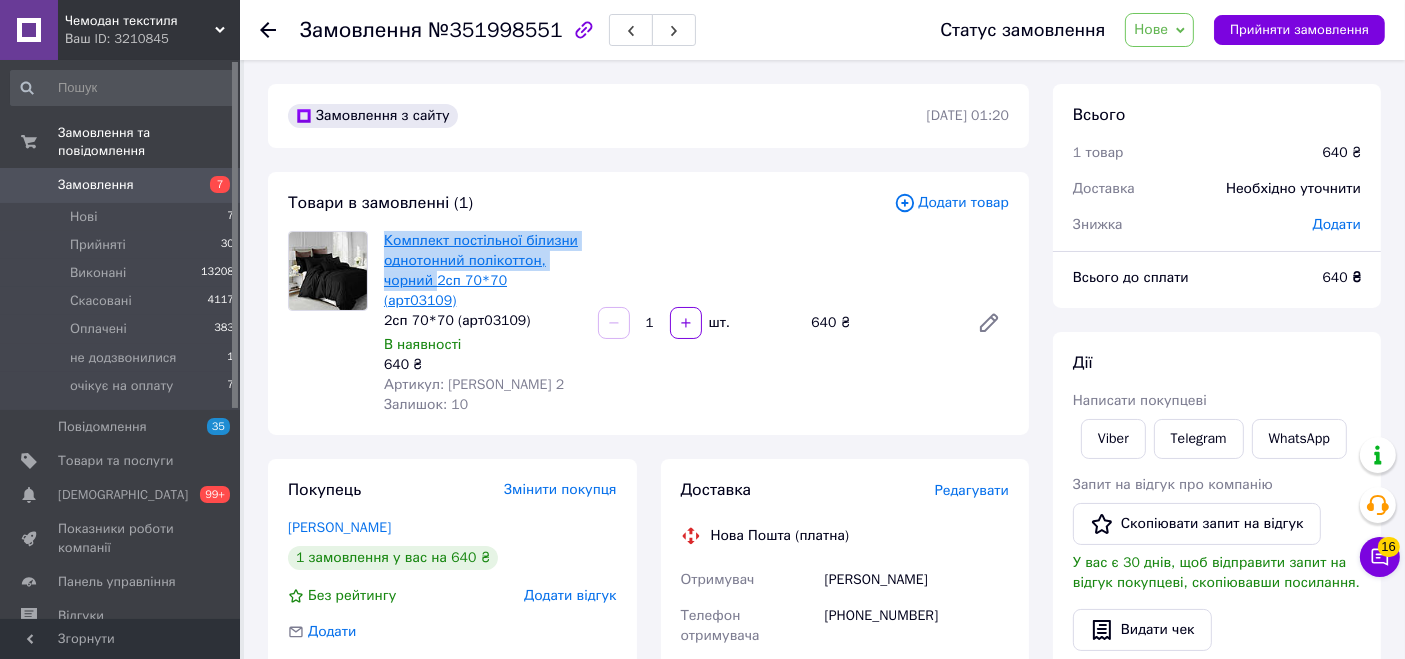 click on "Комплект постільної білизни однотонний полікоттон, чорний 2сп 70*70 (арт03109) 2сп 70*70 (арт03109) В наявності 640 ₴ Артикул: Пол Чорний 2 Залишок: 10" at bounding box center [483, 323] 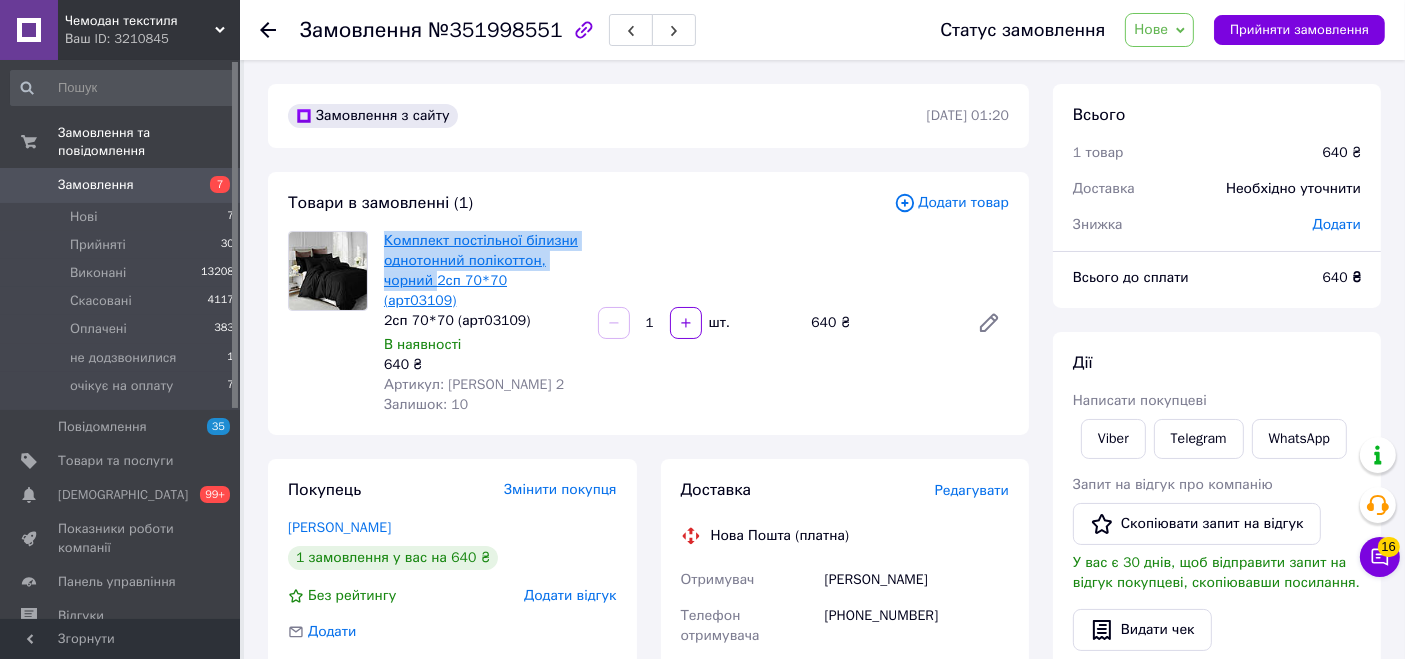 copy on "Комплект постільної білизни однотонний полікоттон, чорний" 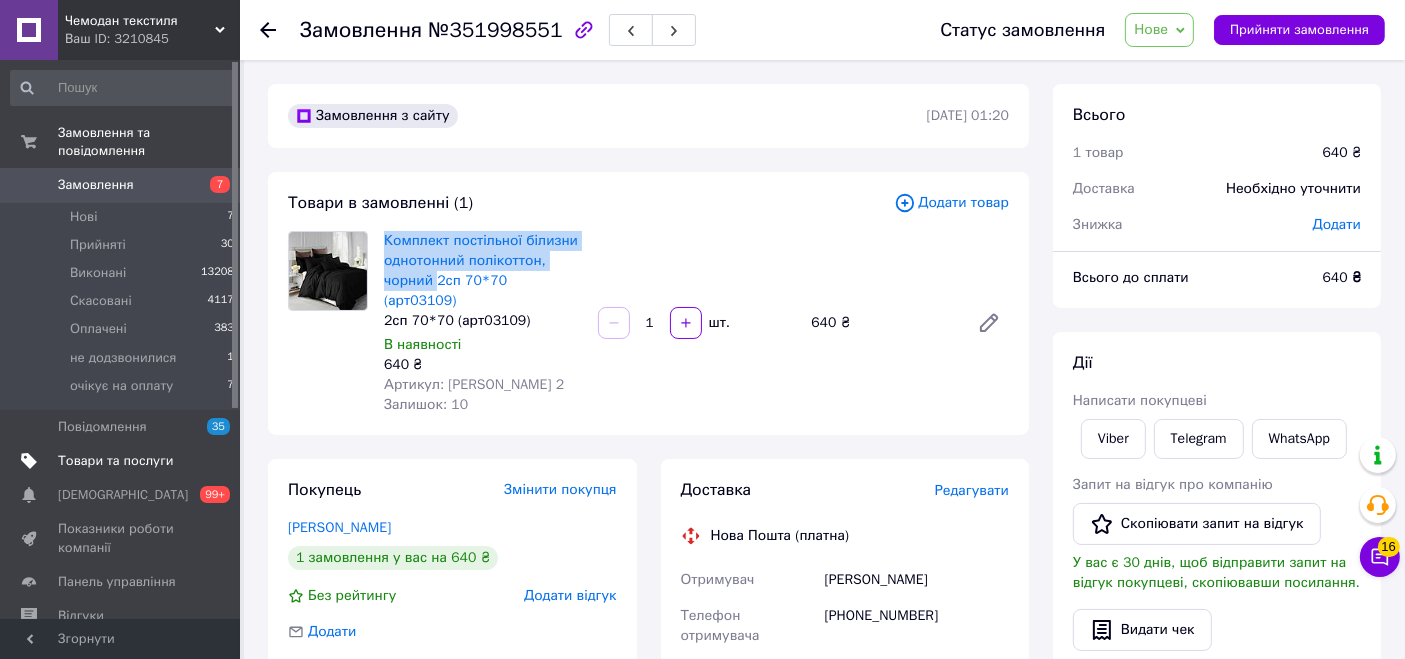 click on "Товари та послуги" at bounding box center [123, 461] 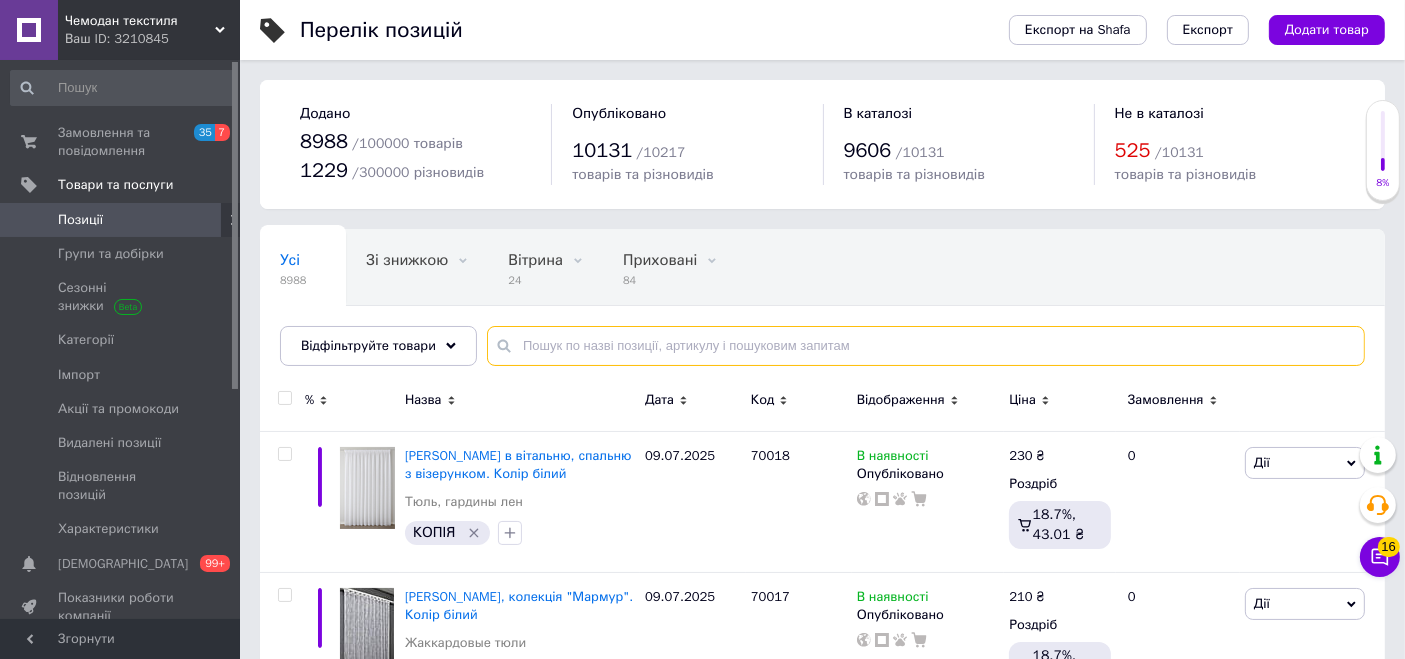 click at bounding box center (926, 346) 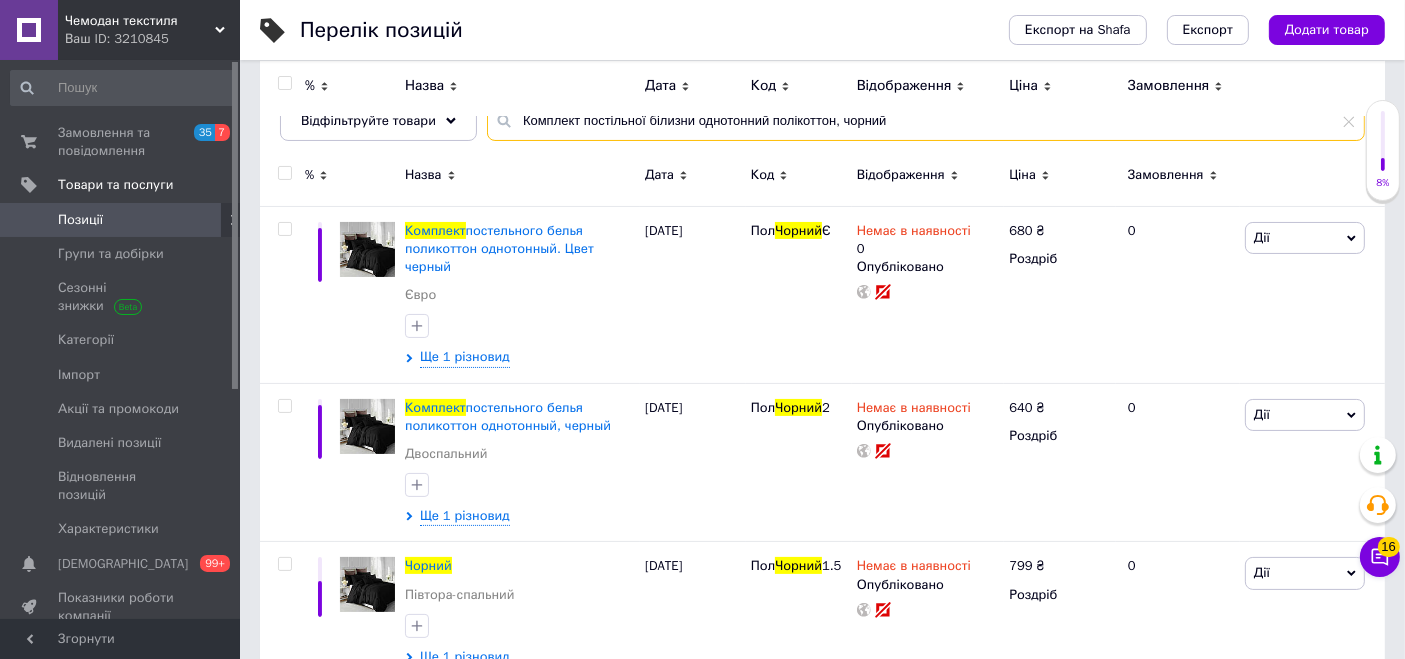 scroll, scrollTop: 265, scrollLeft: 0, axis: vertical 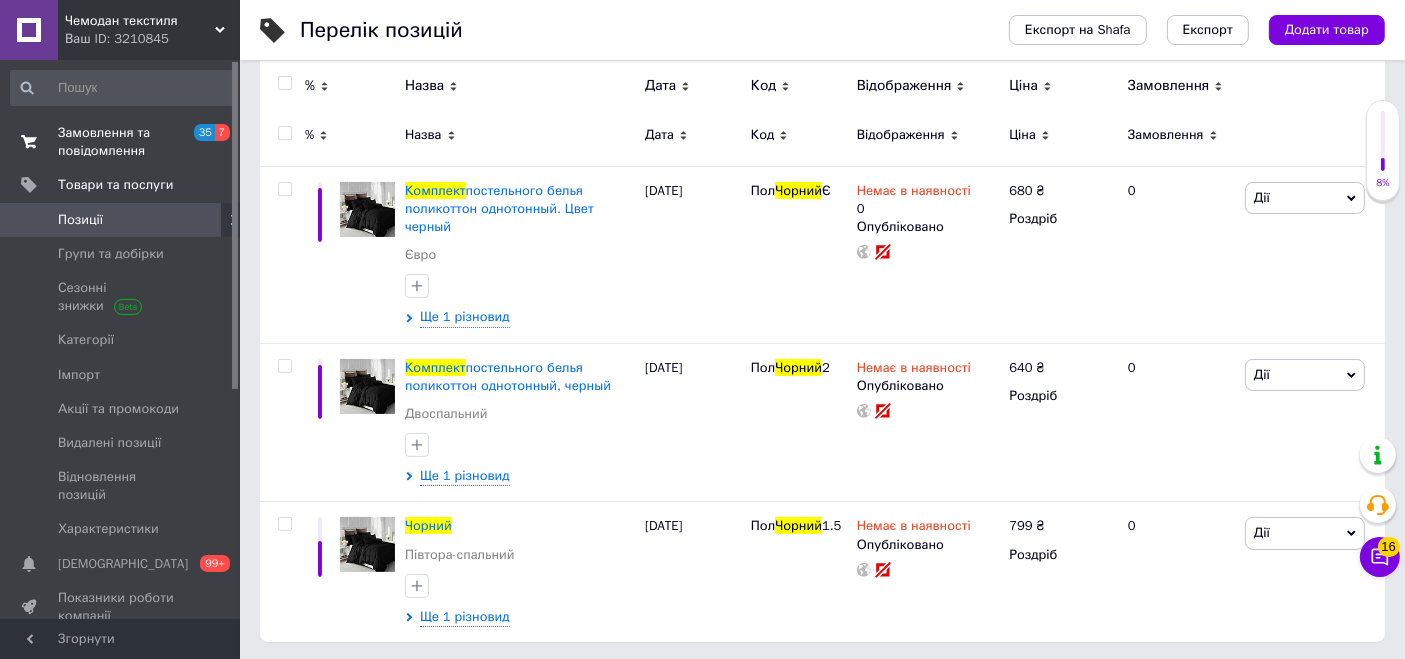 type on "Комплект постільної білизни однотонний полікоттон, чорний" 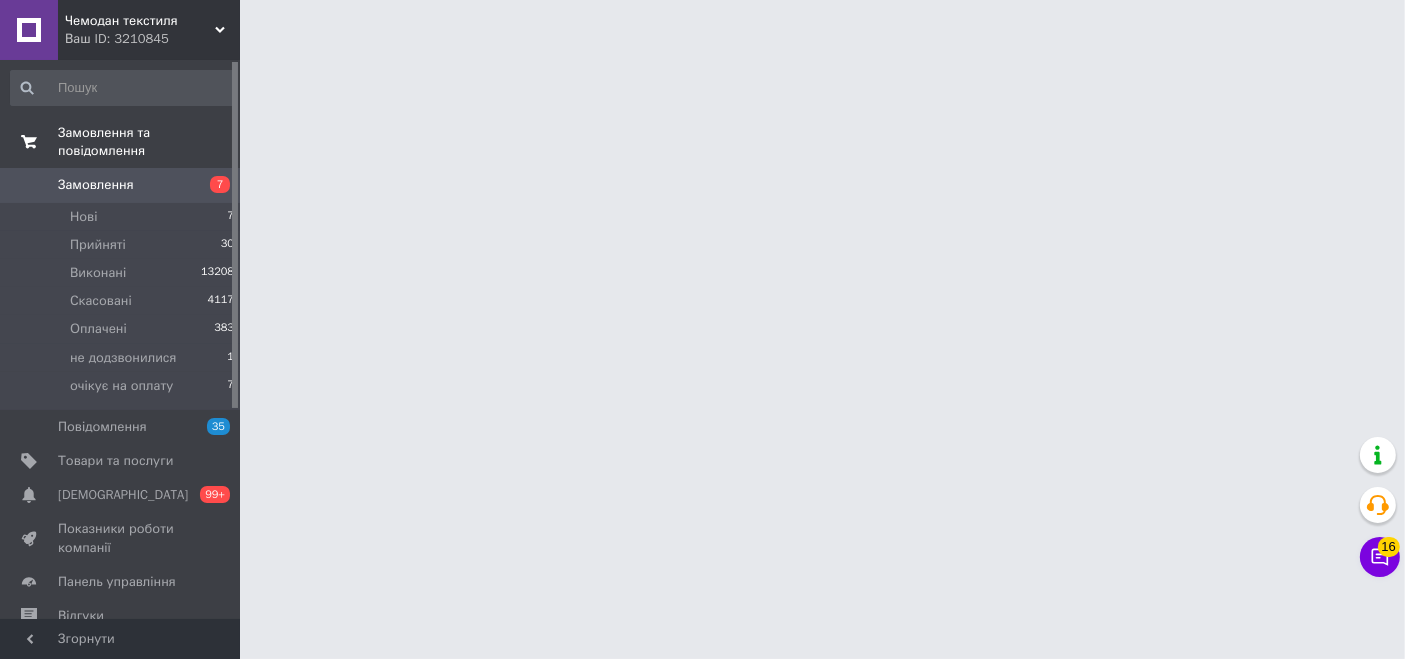 scroll, scrollTop: 0, scrollLeft: 0, axis: both 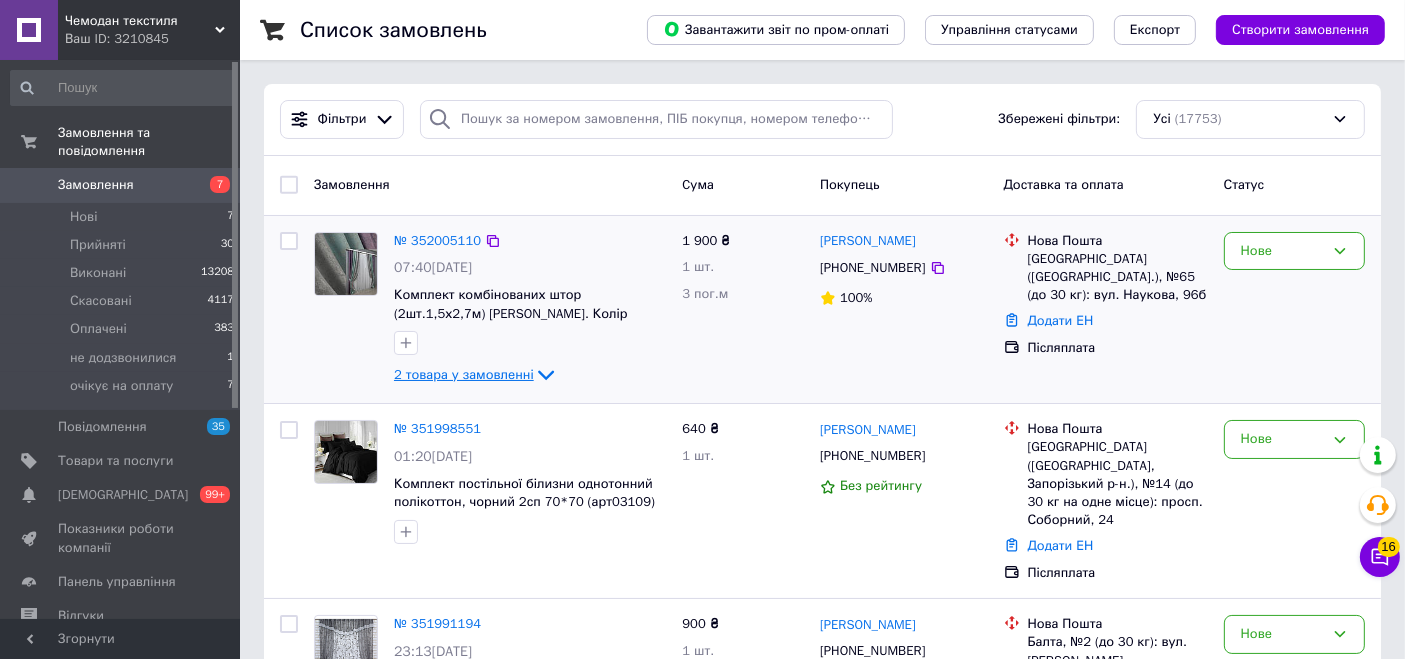 click on "2 товара у замовленні" at bounding box center (464, 374) 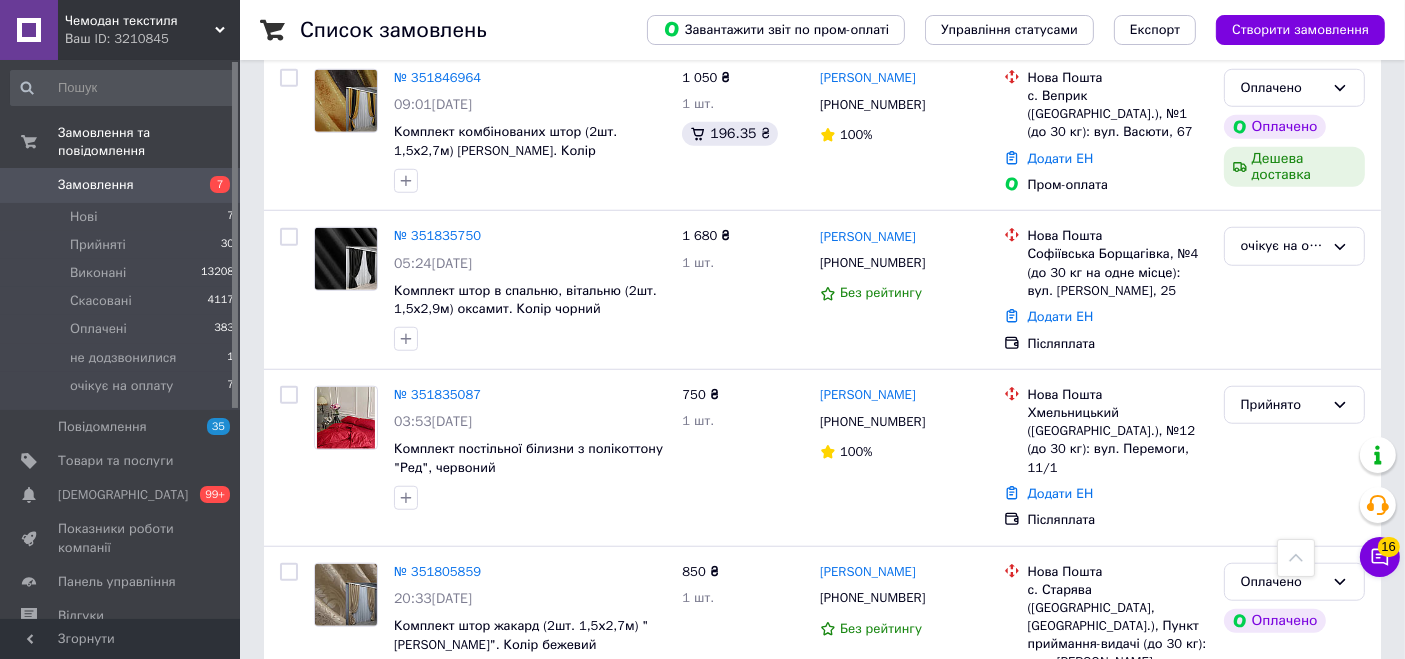 scroll, scrollTop: 1600, scrollLeft: 0, axis: vertical 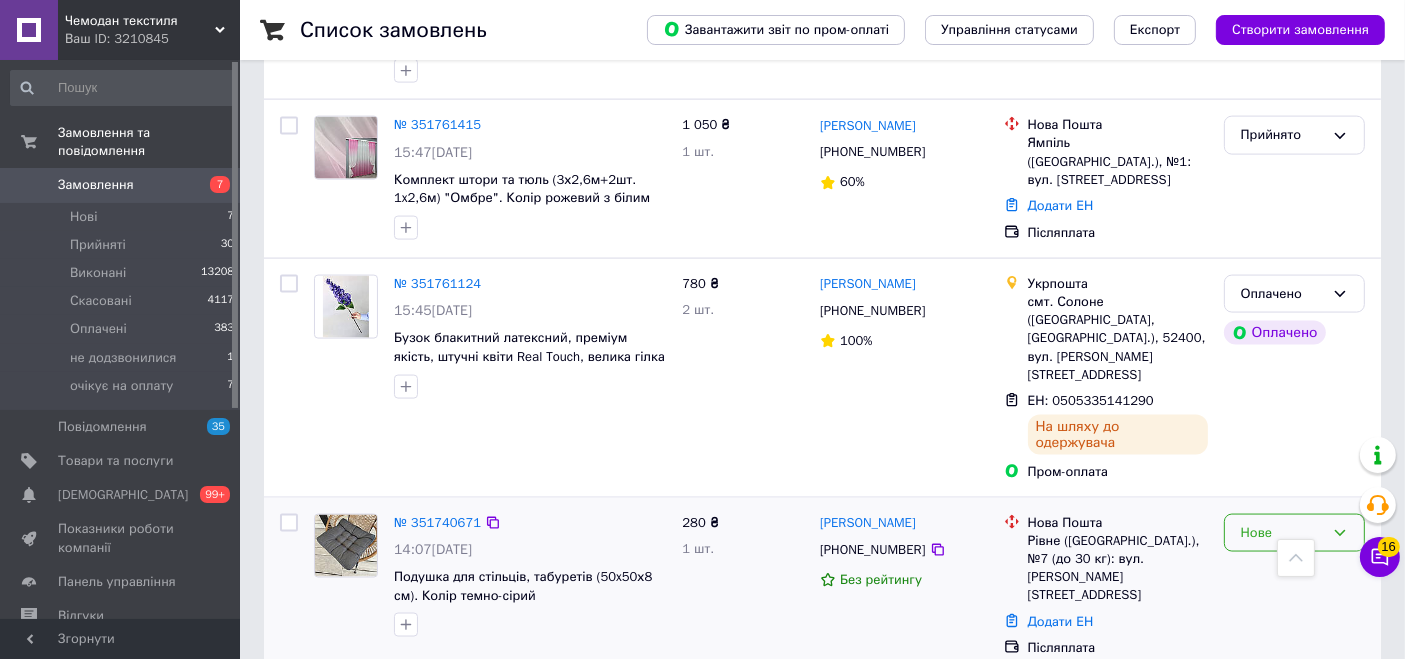 click on "Нове" at bounding box center [1282, 533] 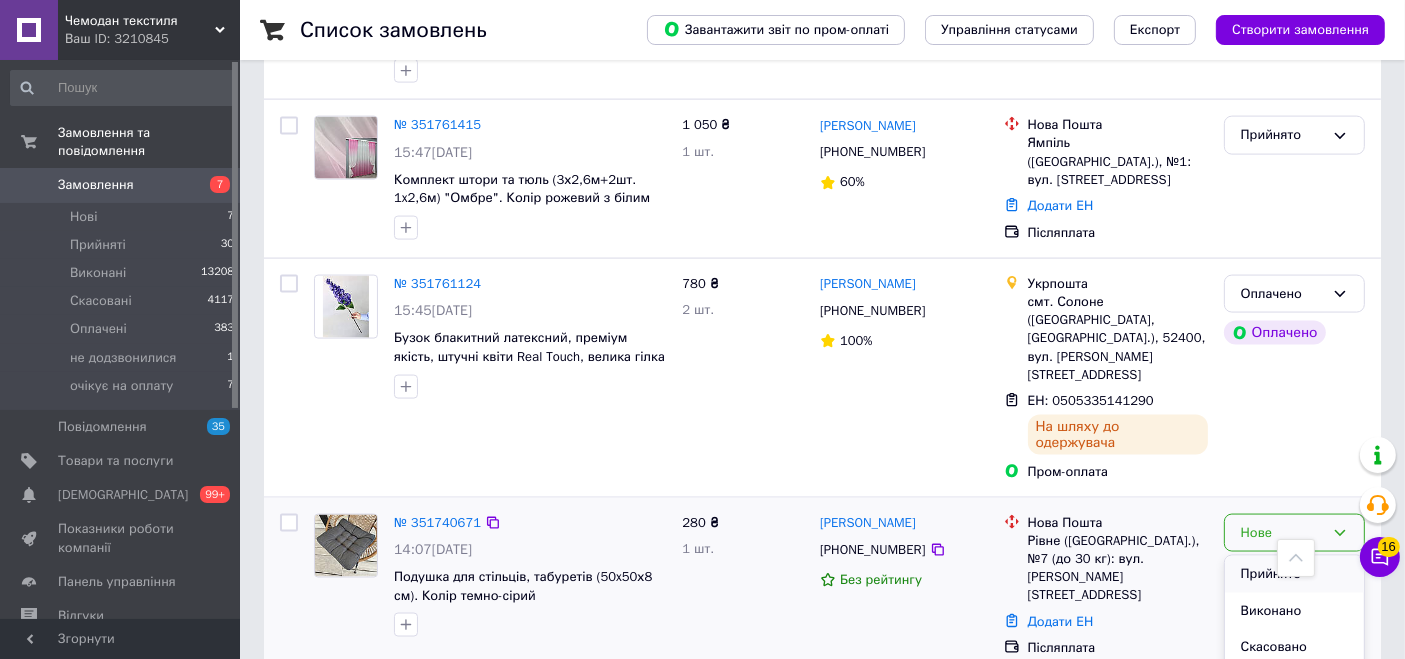 click on "Прийнято" at bounding box center (1294, 574) 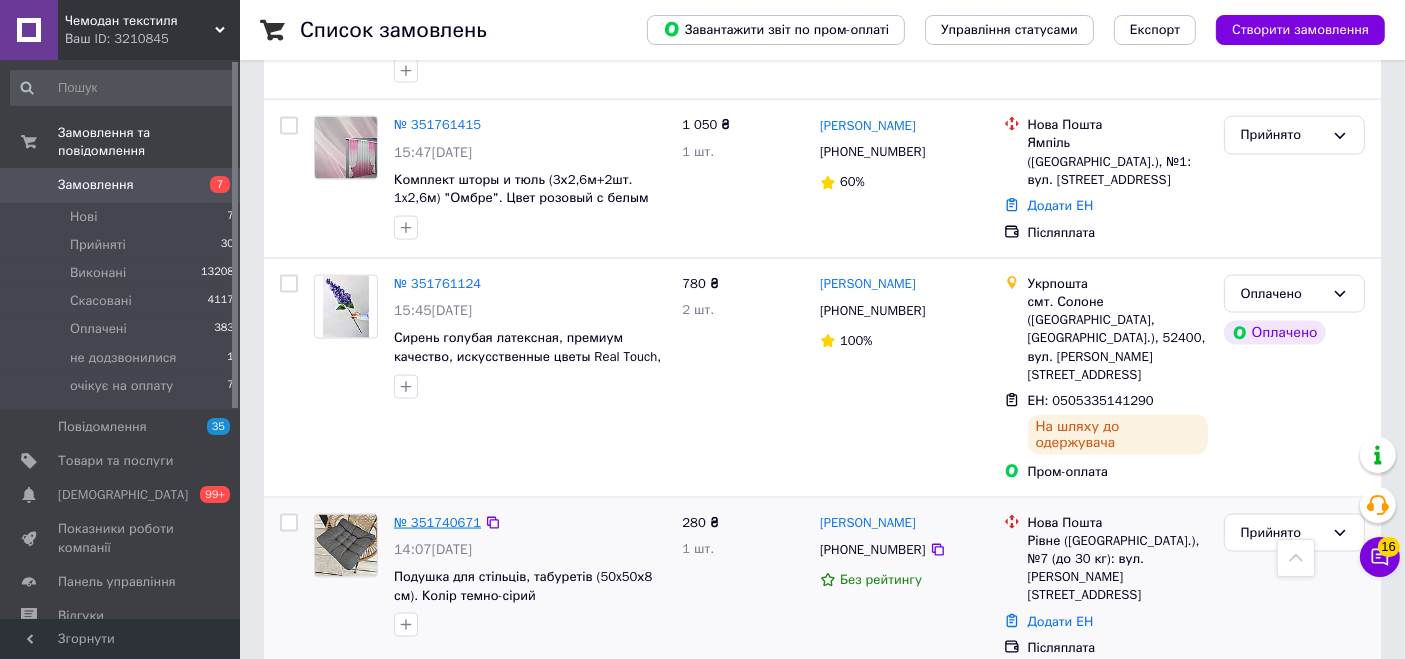 click on "№ 351740671" at bounding box center [437, 522] 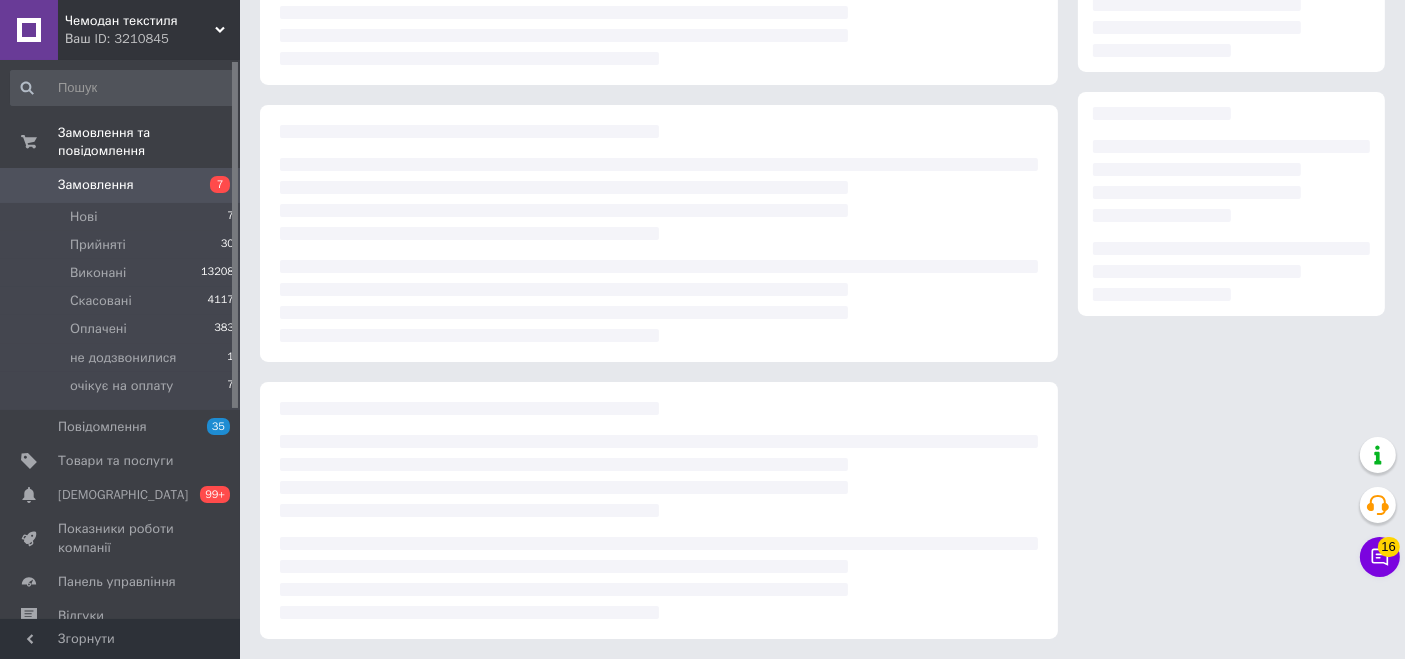 scroll, scrollTop: 254, scrollLeft: 0, axis: vertical 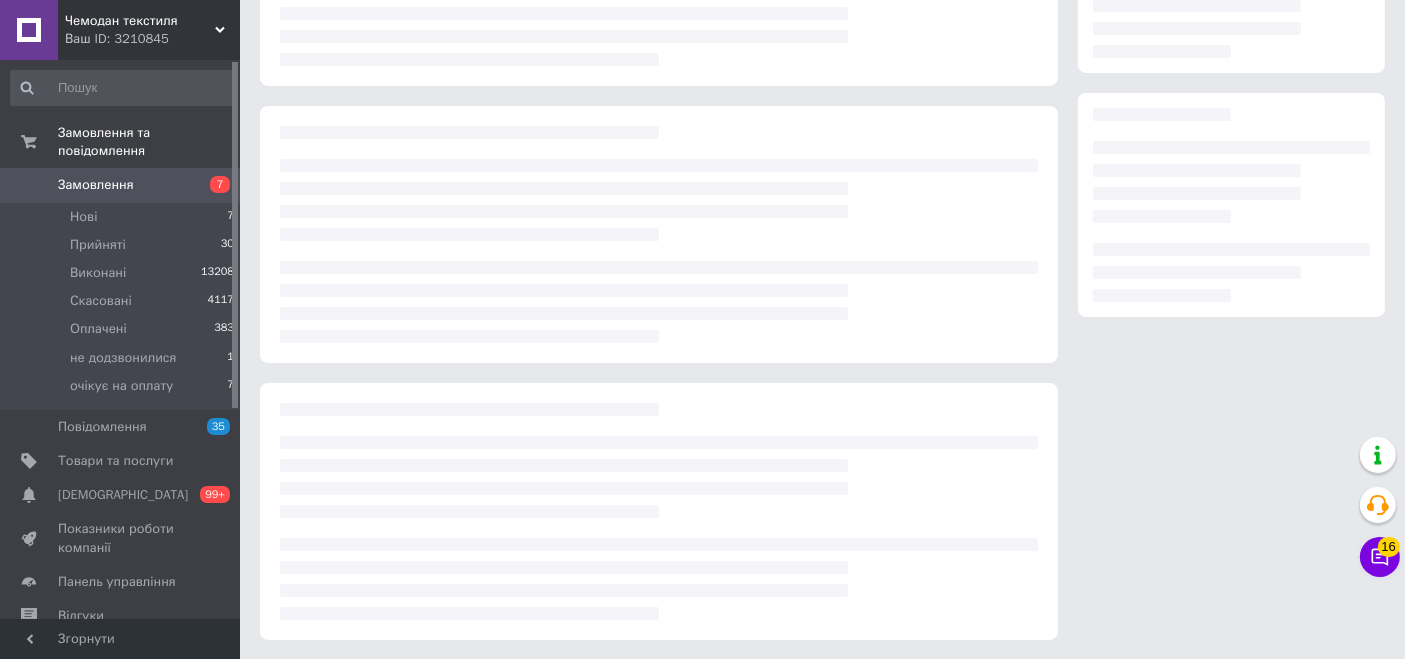 click at bounding box center (659, 302) 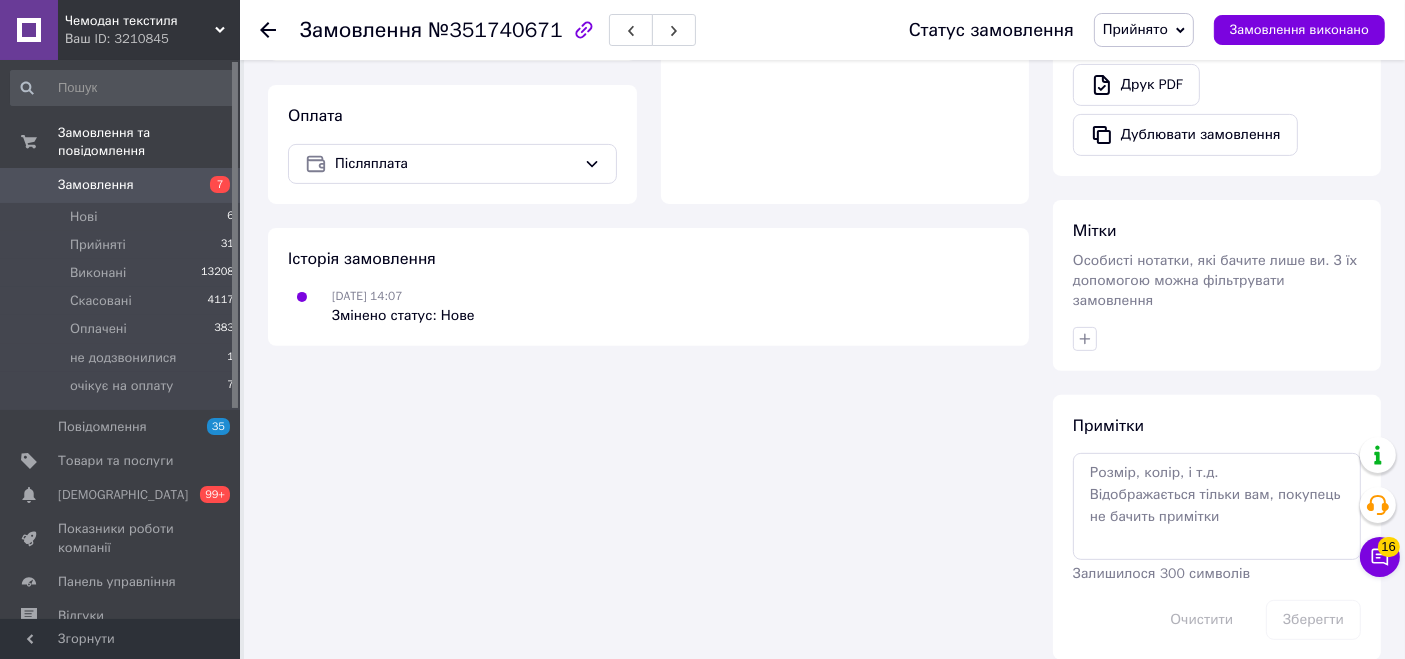 scroll, scrollTop: 654, scrollLeft: 0, axis: vertical 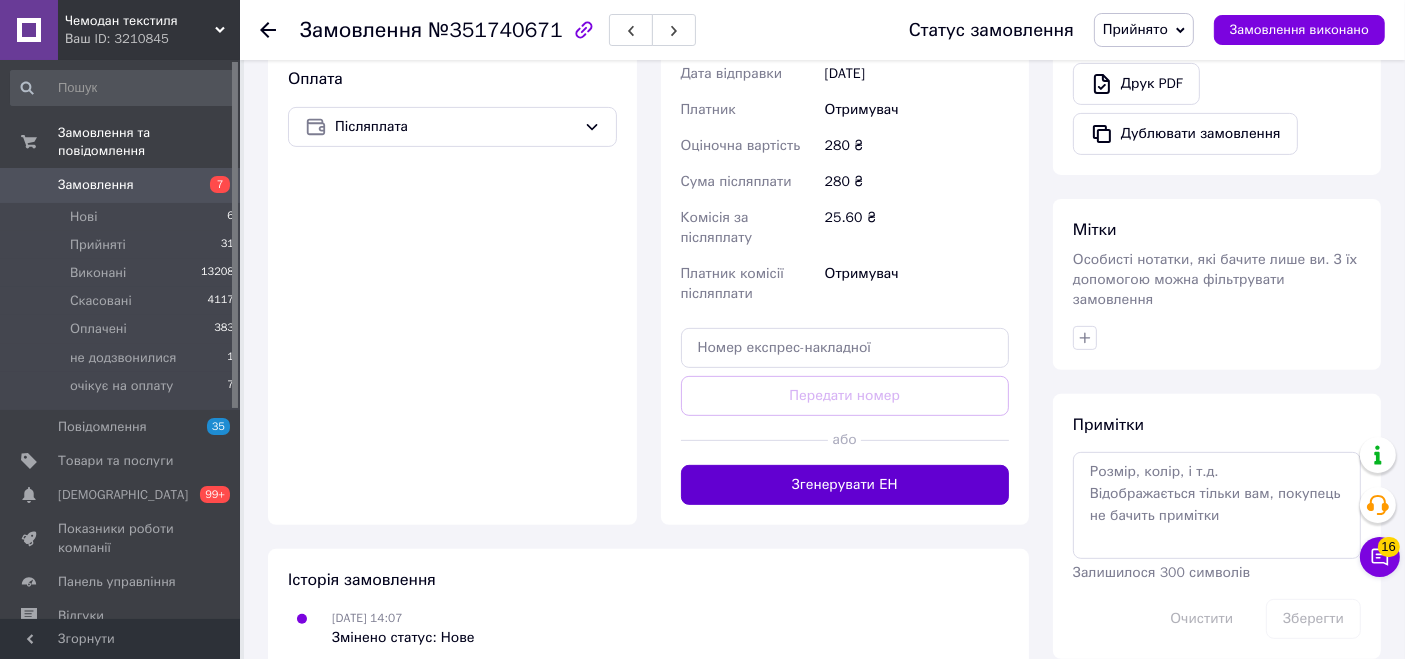 click on "Згенерувати ЕН" at bounding box center (845, 485) 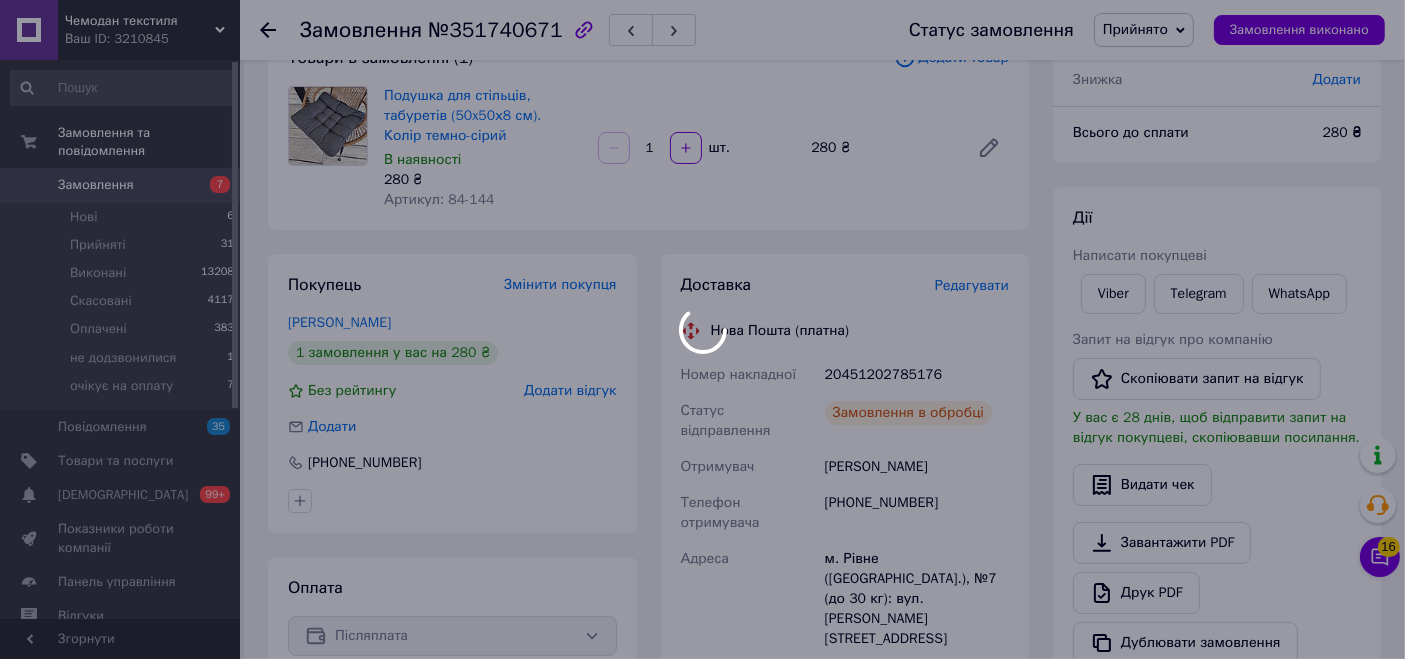 scroll, scrollTop: 126, scrollLeft: 0, axis: vertical 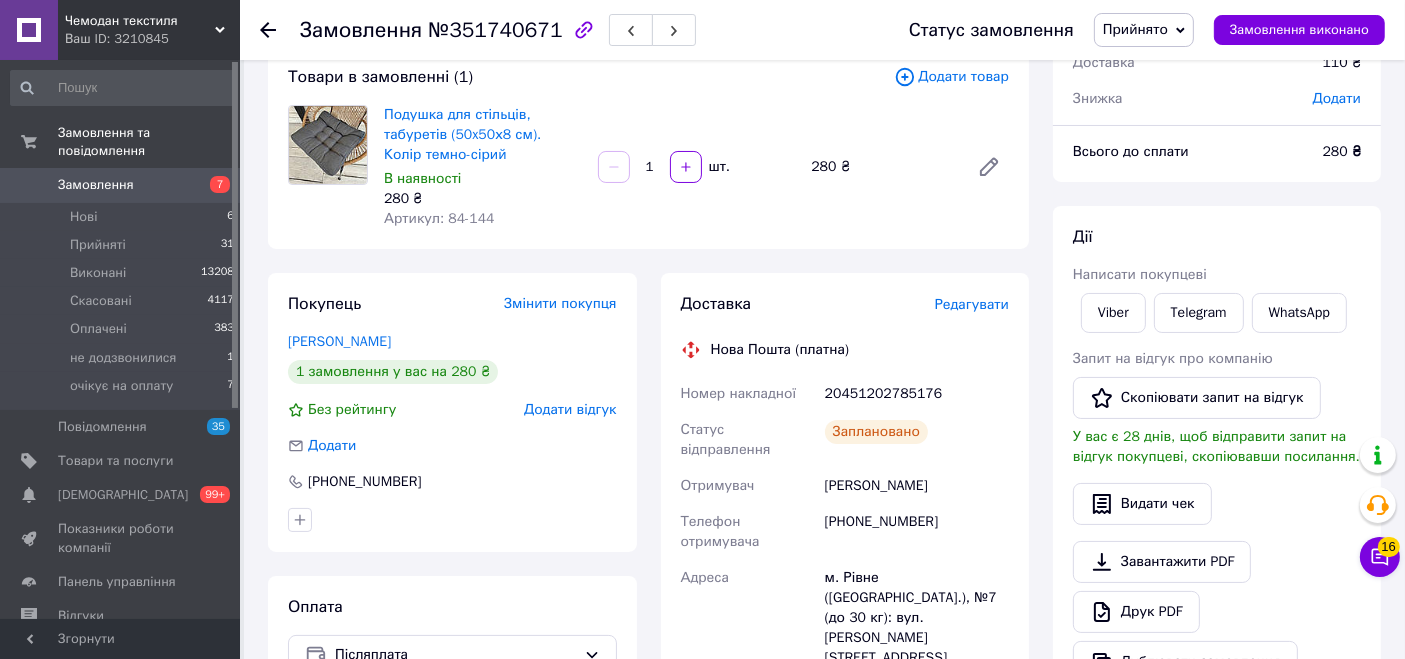click on "20451202785176" at bounding box center (917, 394) 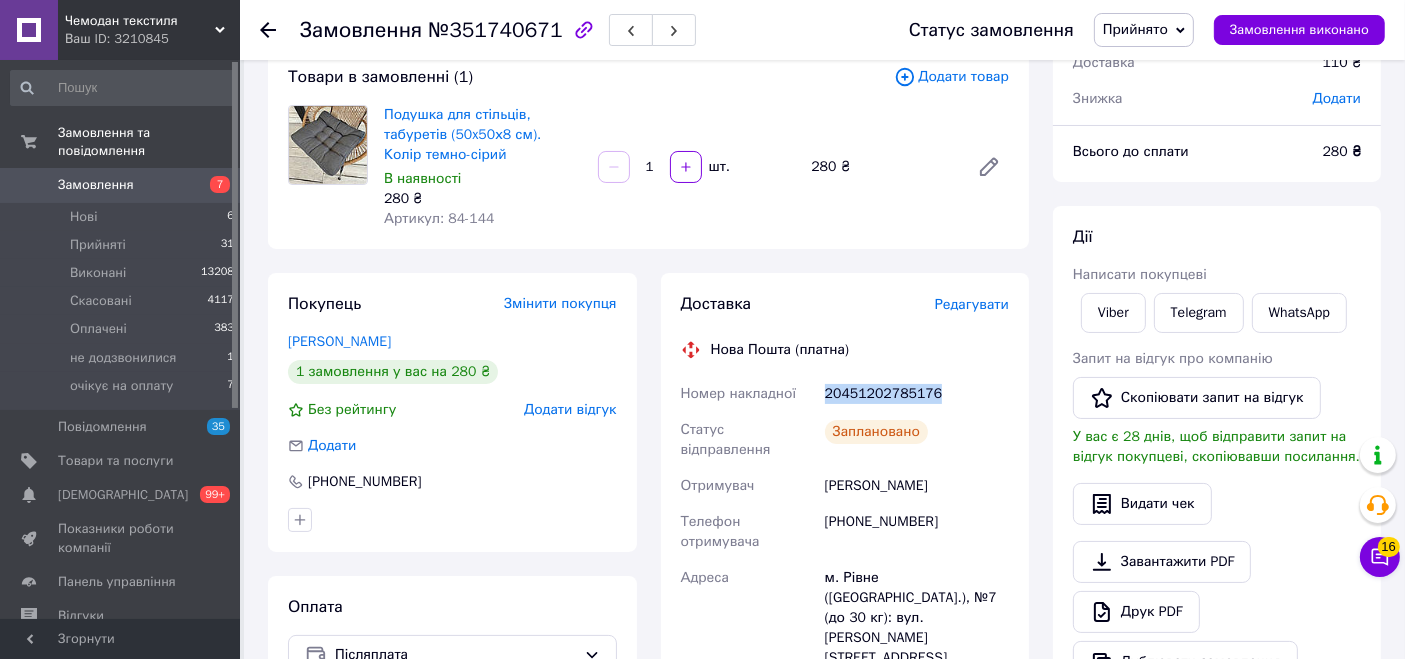 copy on "20451202785176" 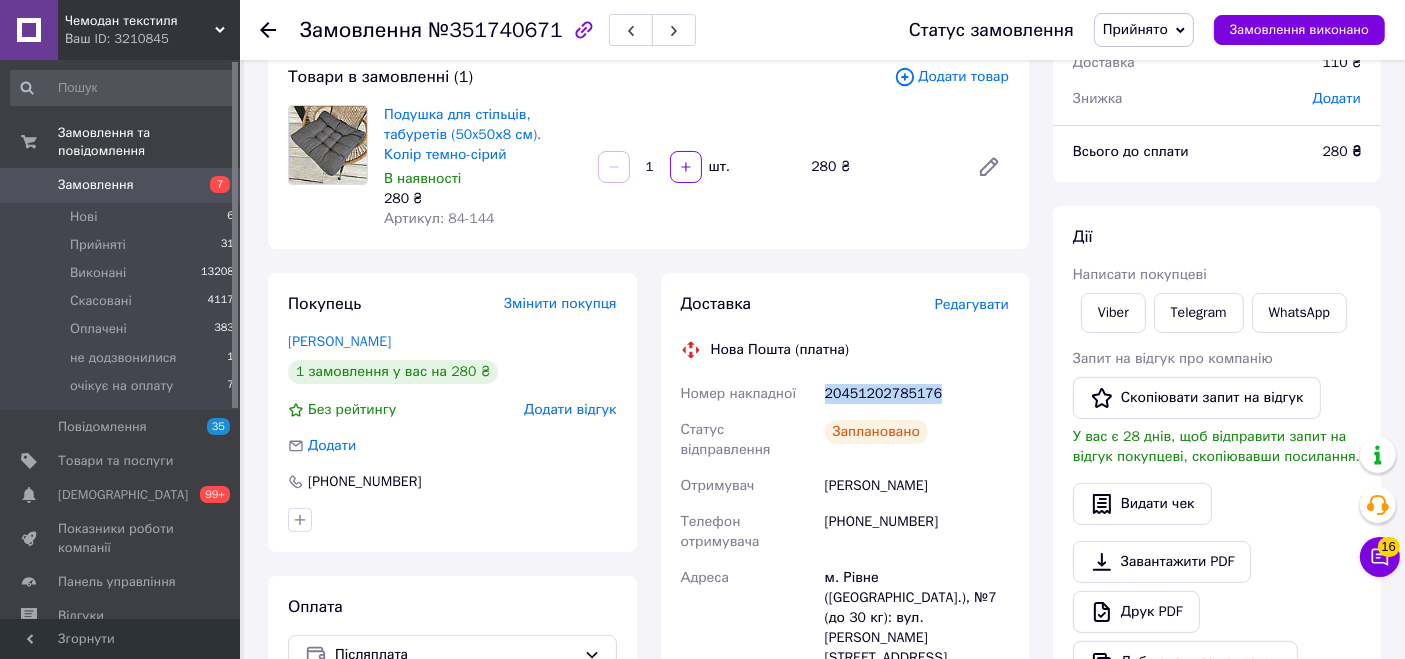click on "Замовлення" at bounding box center [96, 185] 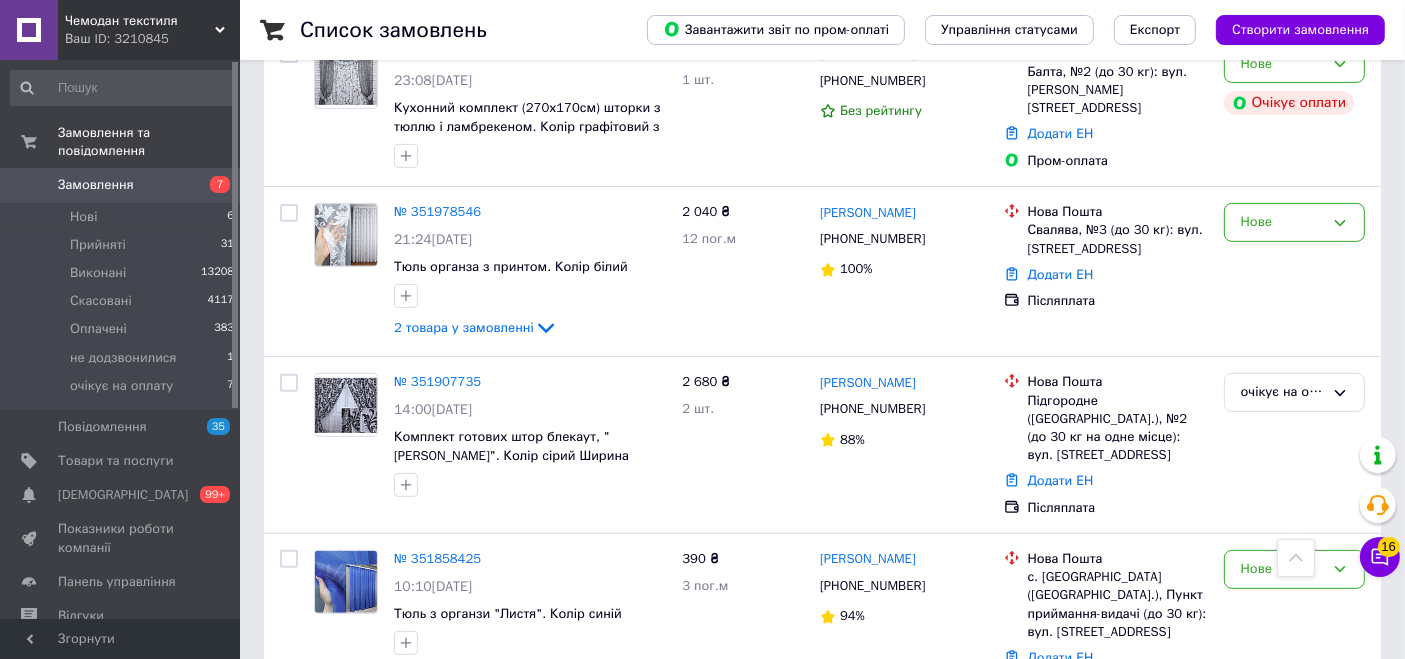 scroll, scrollTop: 771, scrollLeft: 0, axis: vertical 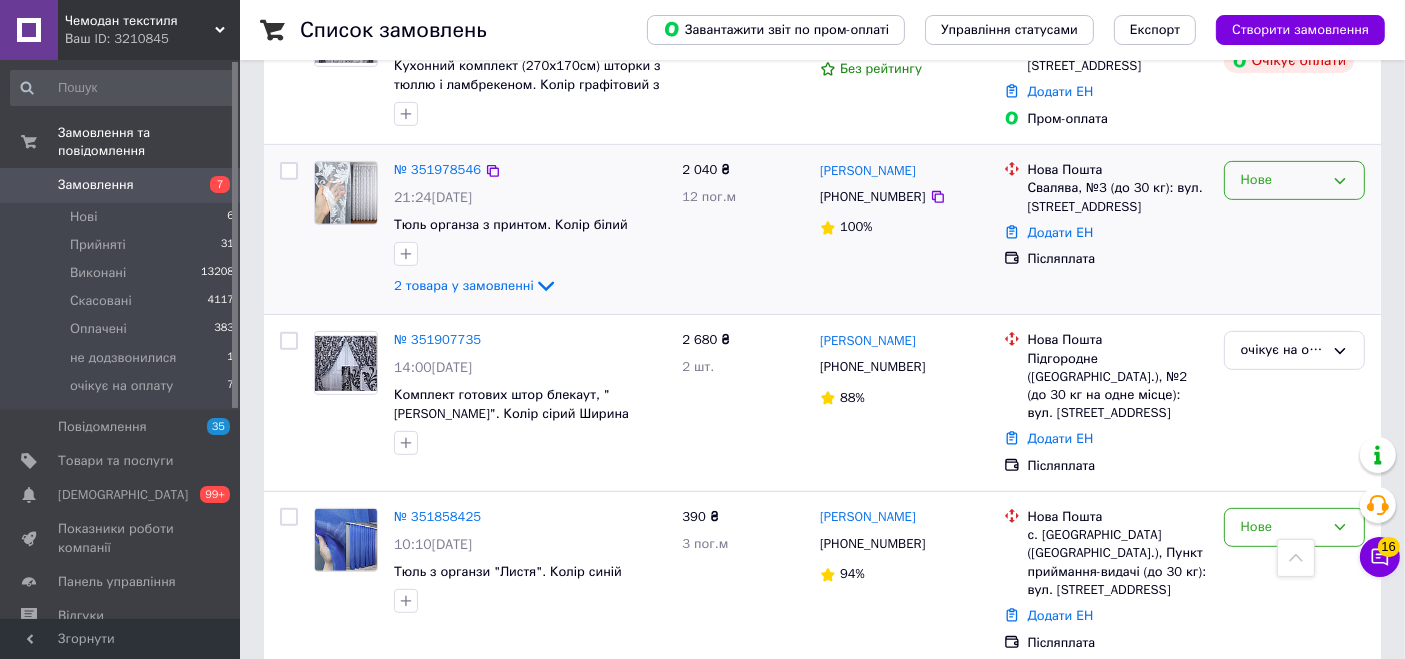 click on "Нове" at bounding box center (1282, 180) 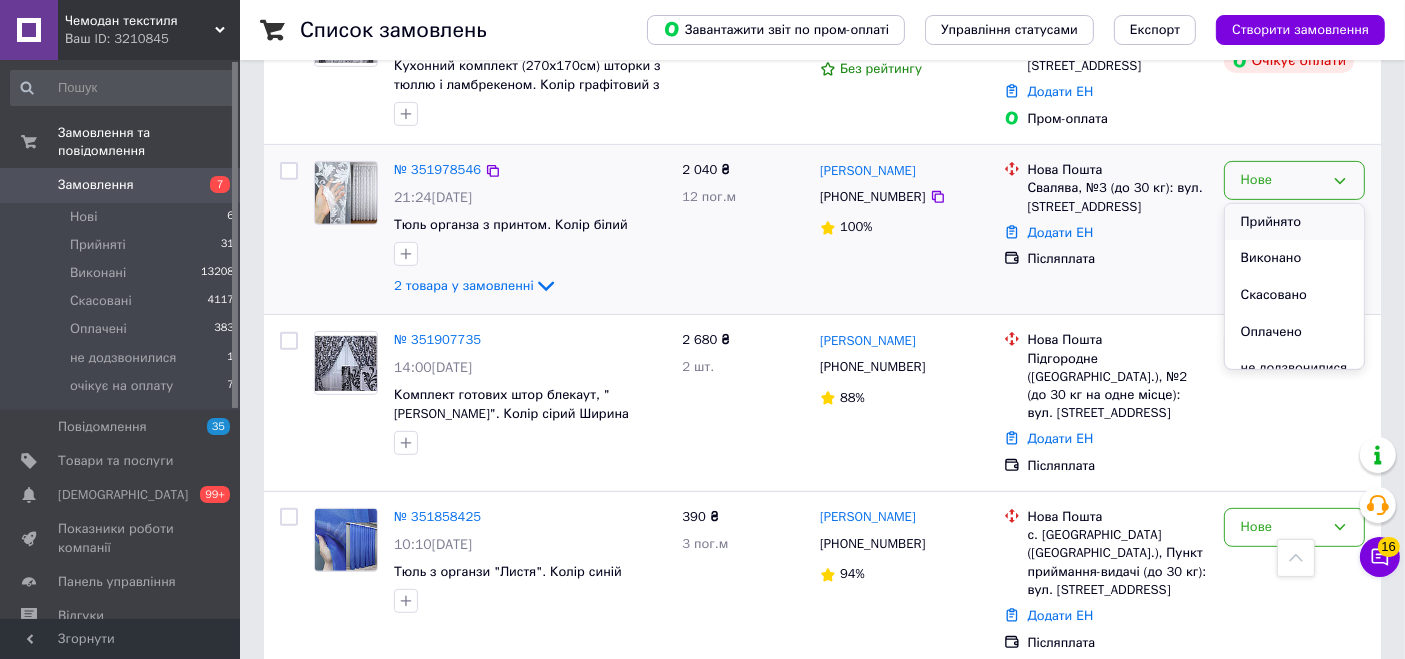 click on "Прийнято" at bounding box center (1294, 222) 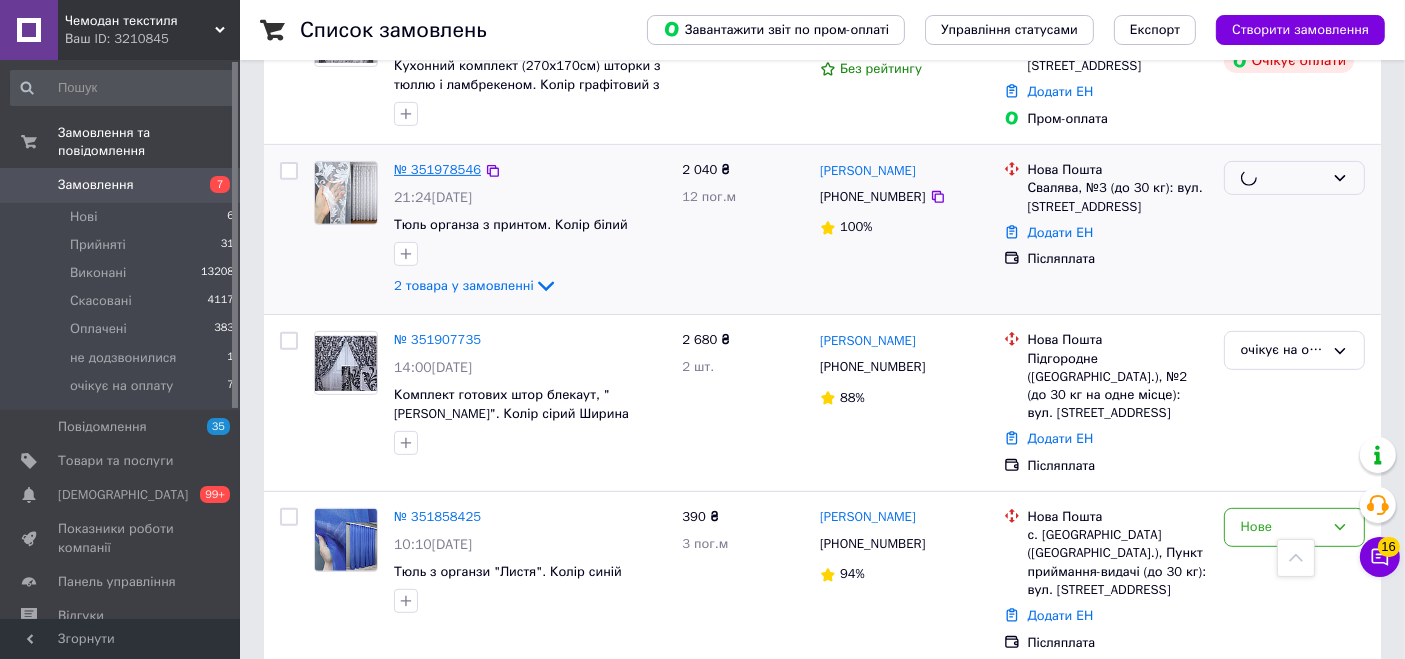 click on "№ 351978546" at bounding box center [437, 169] 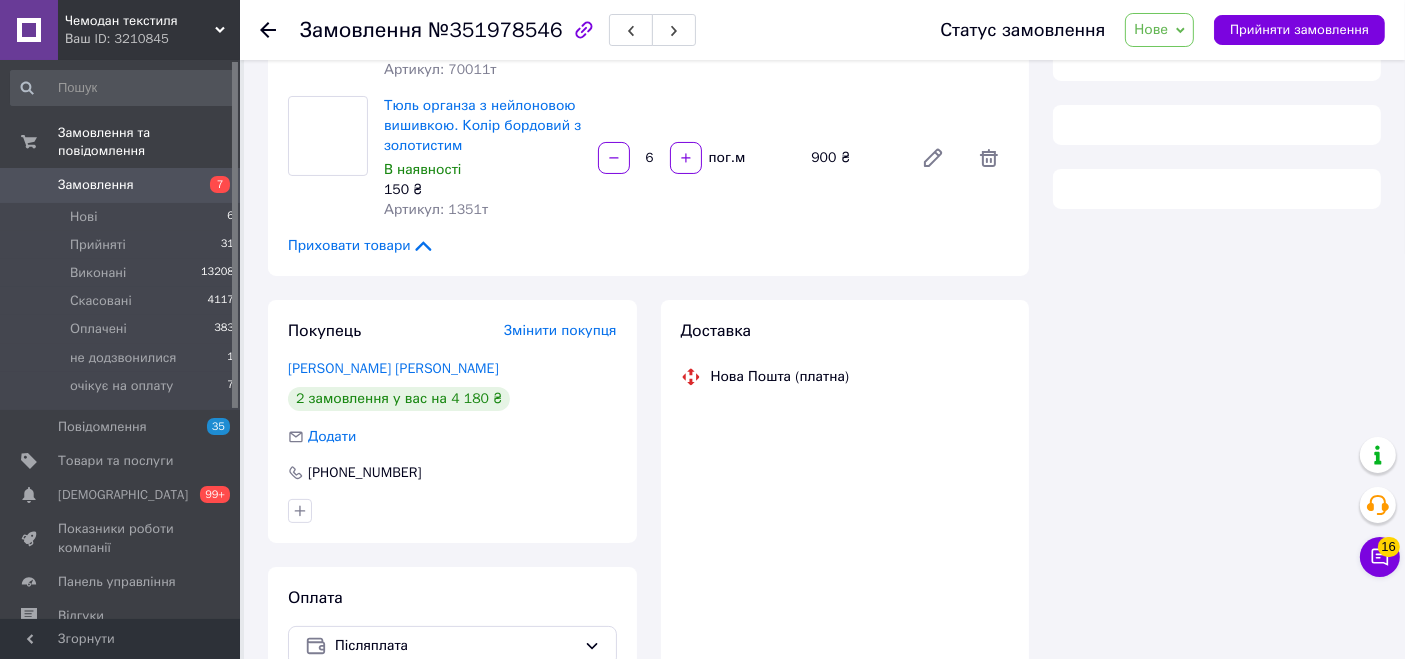 scroll, scrollTop: 0, scrollLeft: 0, axis: both 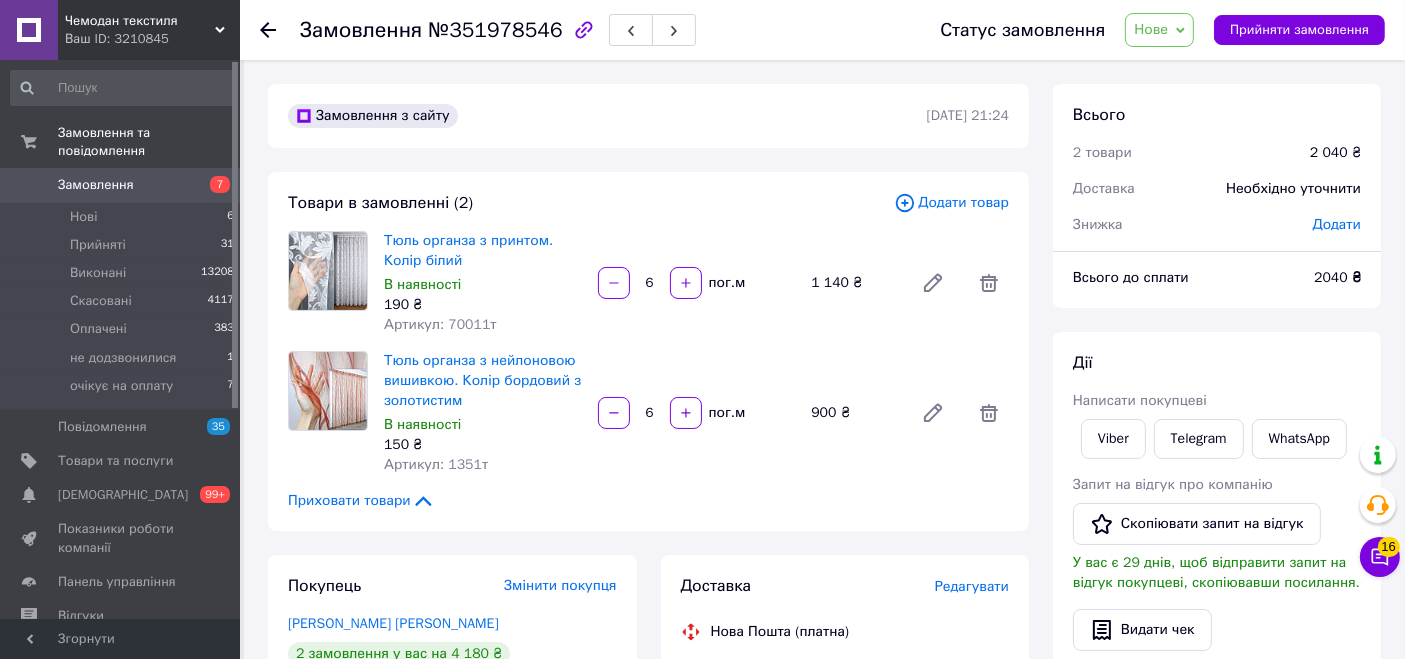 click on "Замовлення" at bounding box center (121, 185) 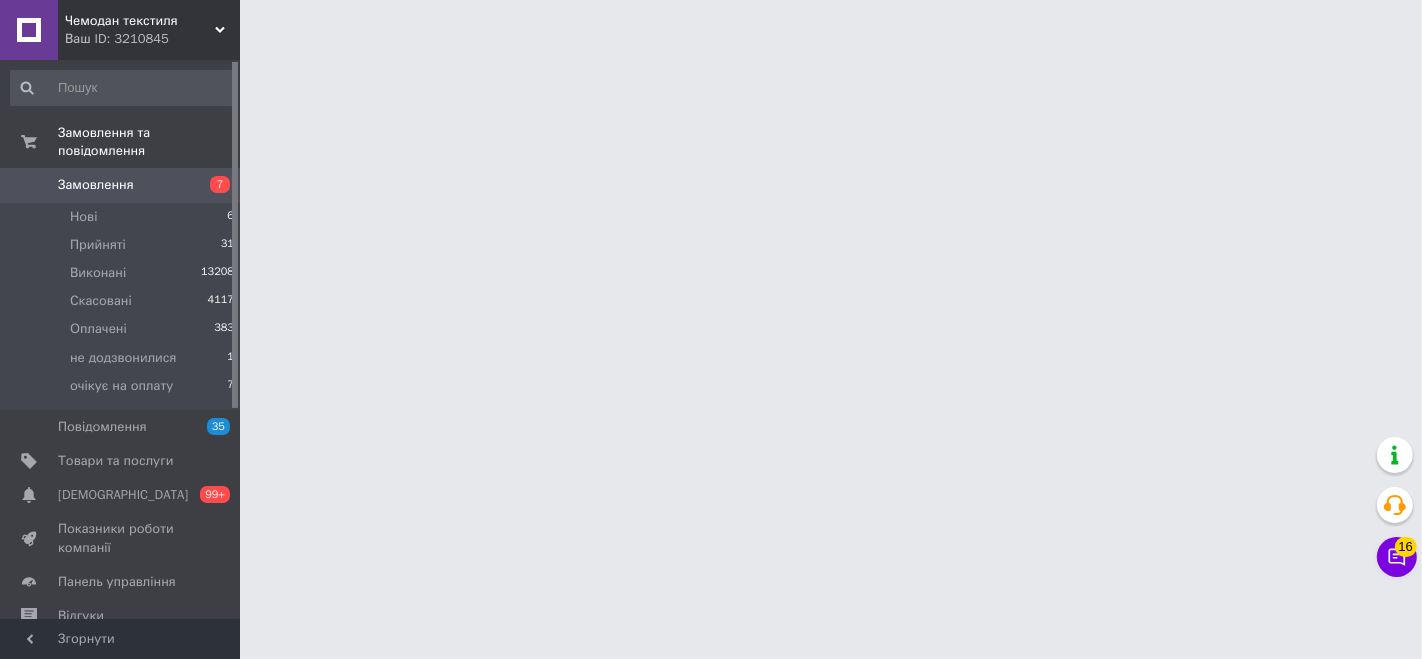 click on "Замовлення" at bounding box center (96, 185) 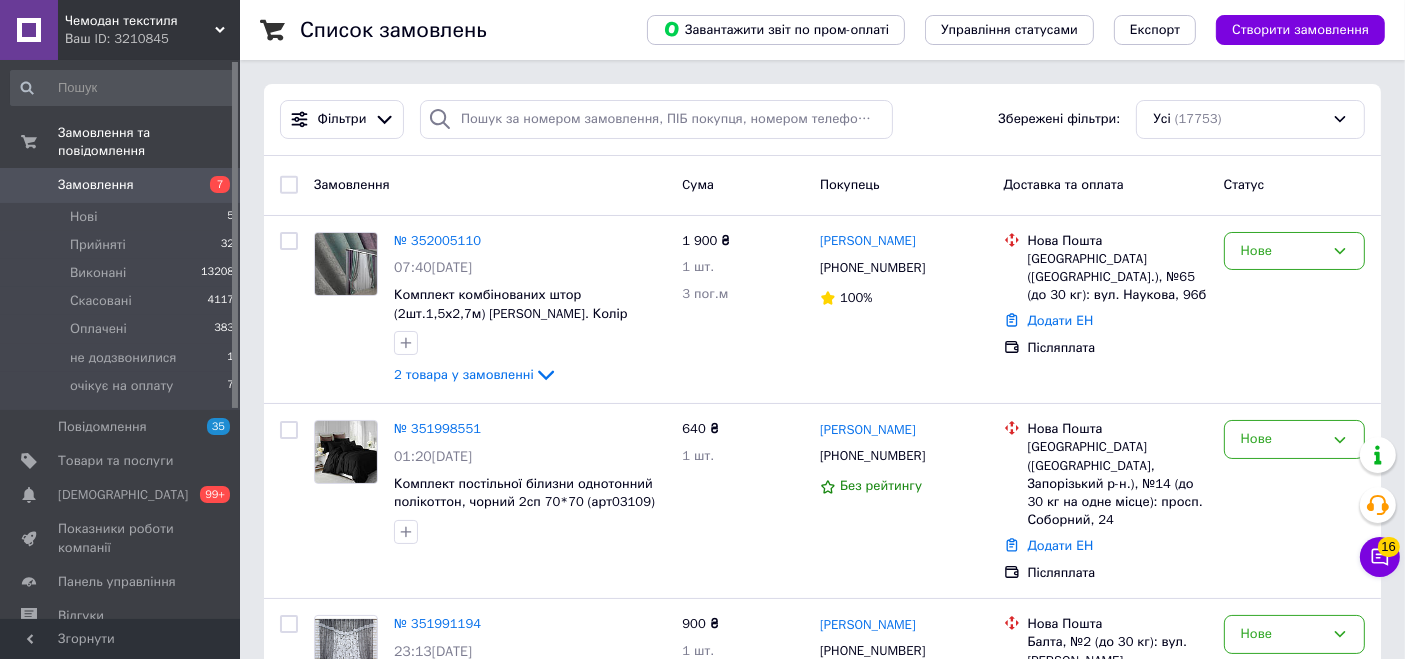scroll, scrollTop: 44, scrollLeft: 0, axis: vertical 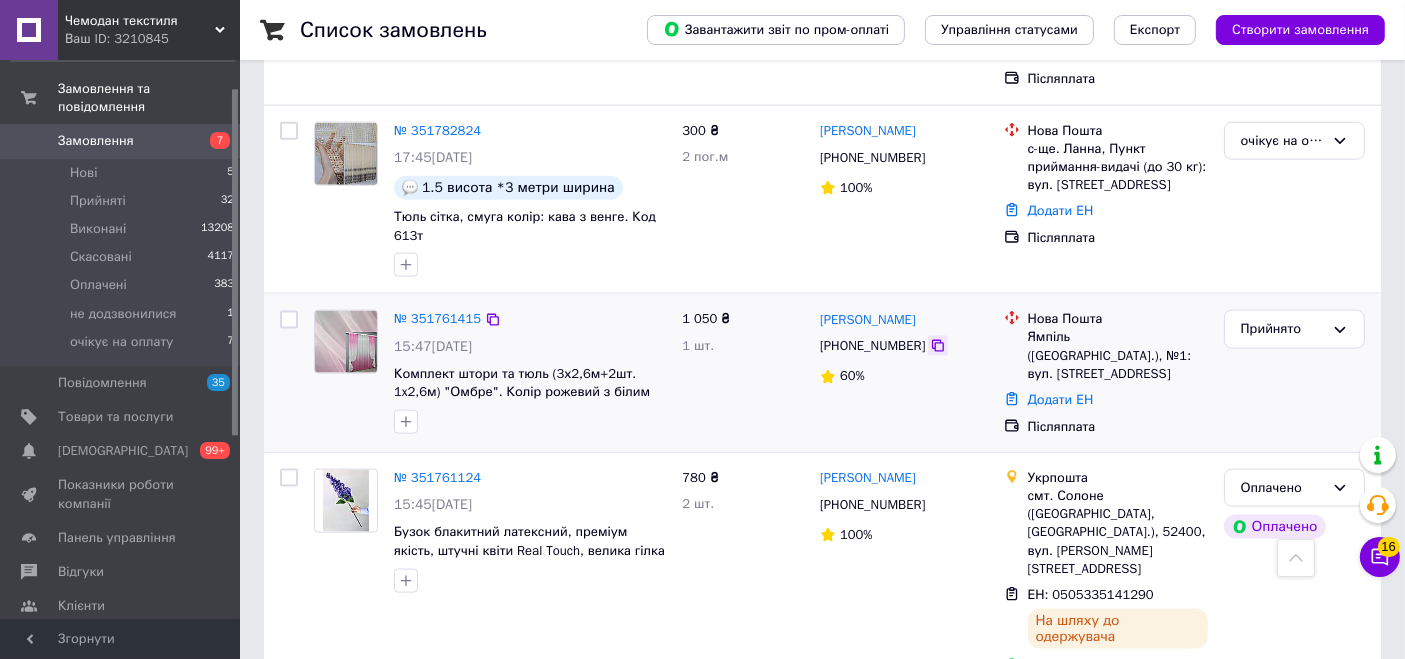 click 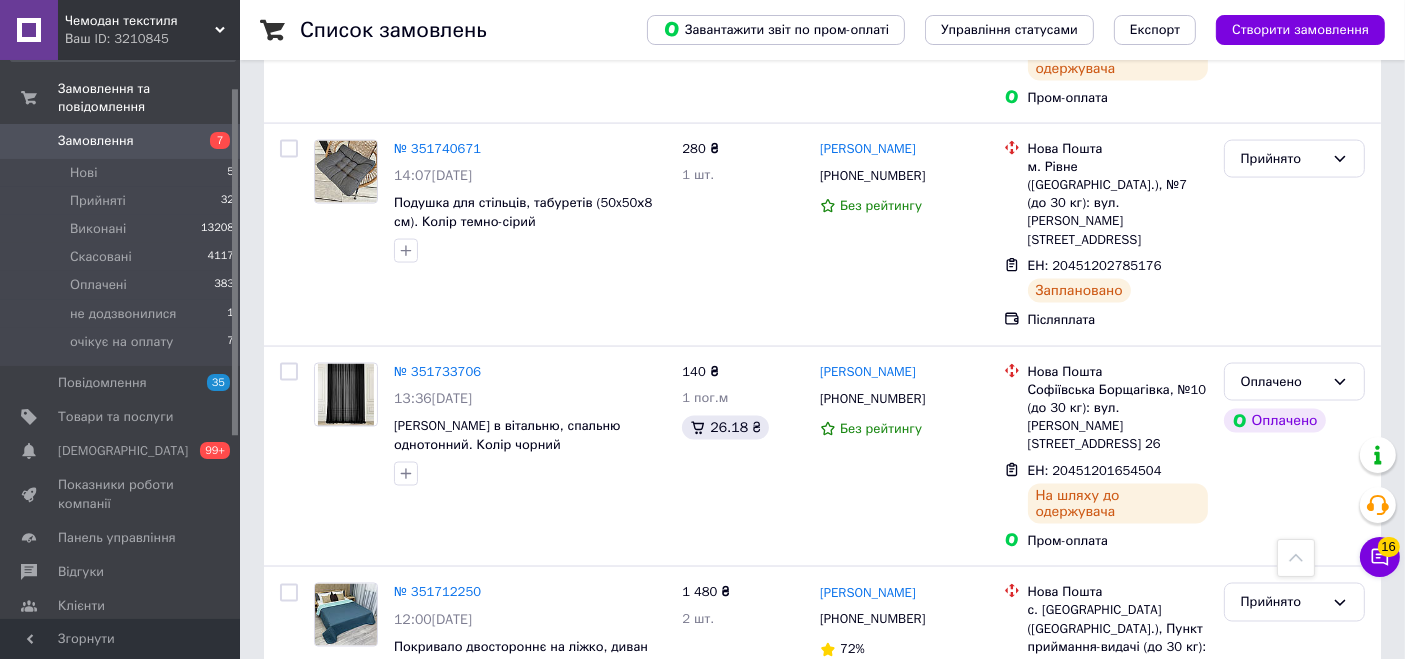 scroll, scrollTop: 3215, scrollLeft: 0, axis: vertical 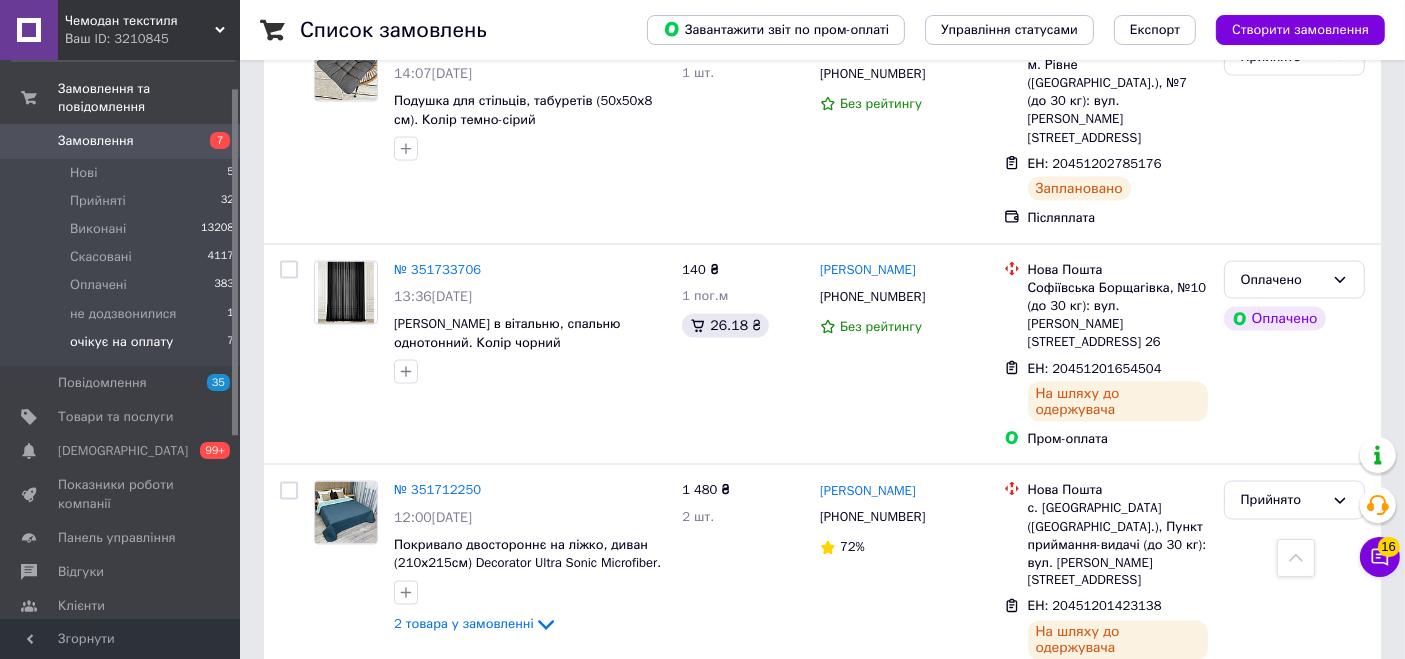 click on "очікує на оплату 7" at bounding box center [123, 347] 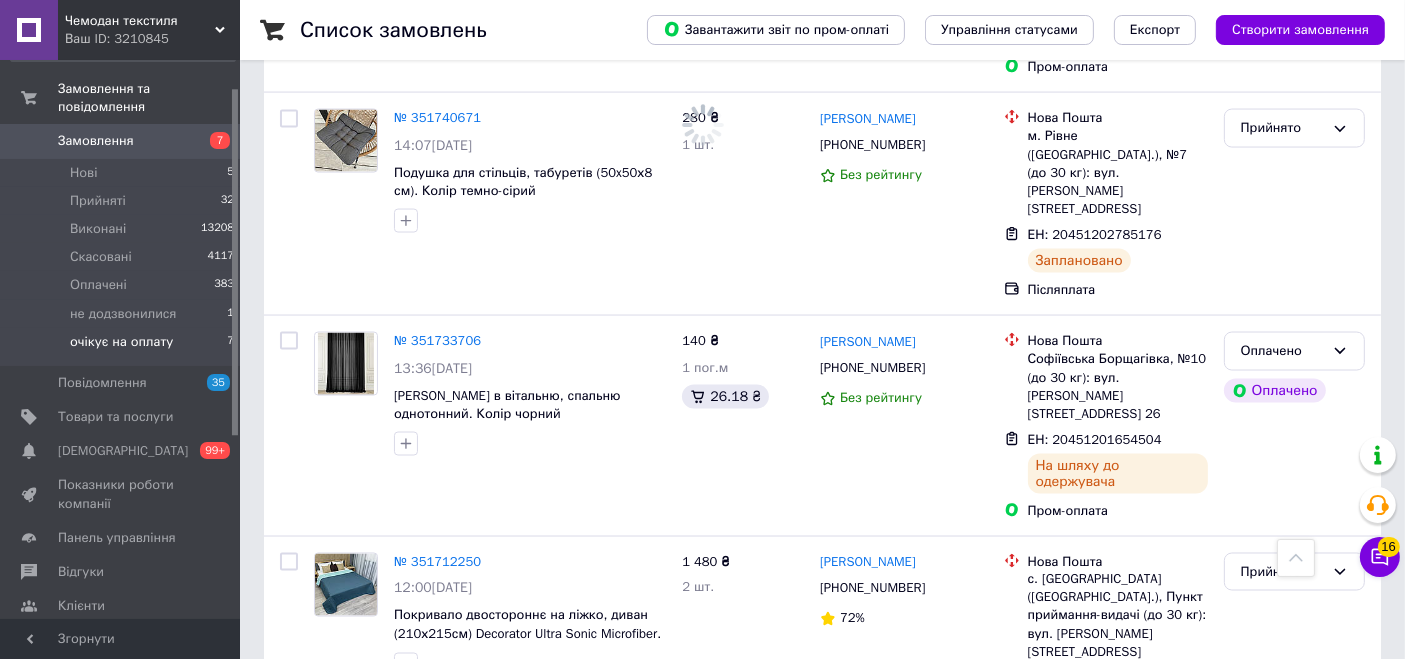 scroll, scrollTop: 3286, scrollLeft: 0, axis: vertical 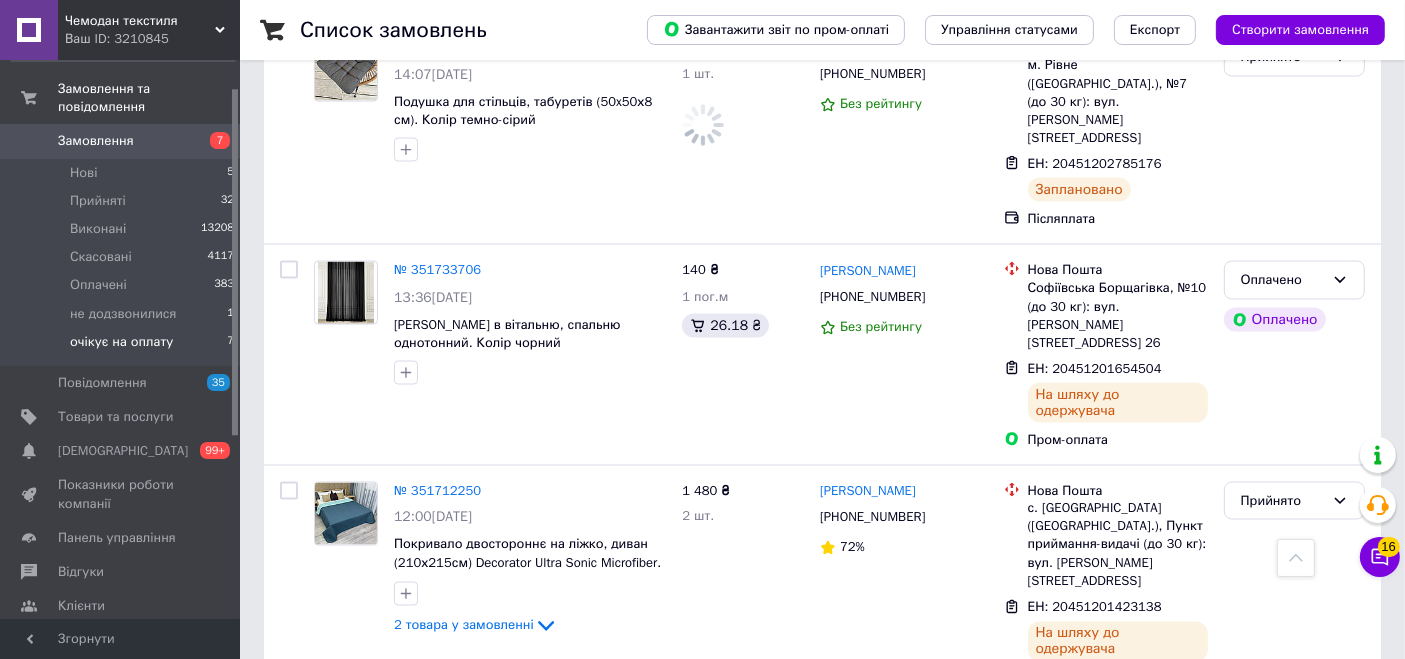 click on "очікує на оплату" at bounding box center (121, 342) 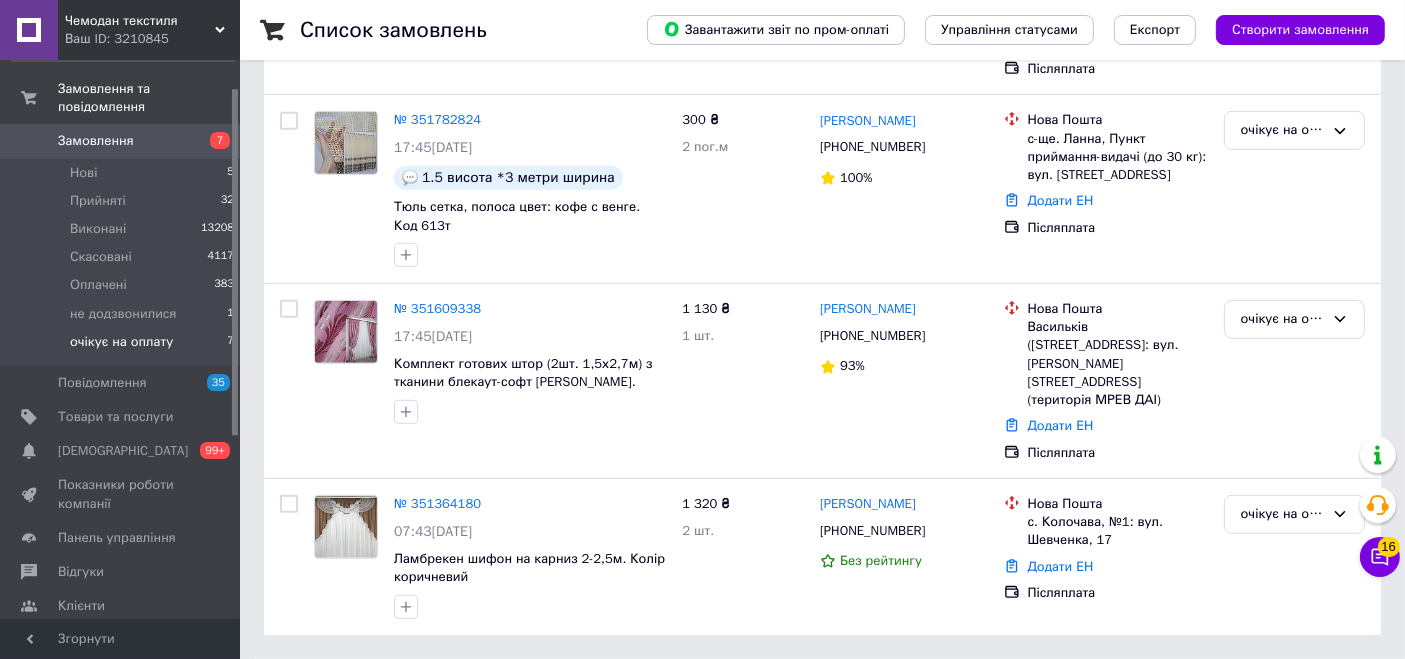 scroll, scrollTop: 0, scrollLeft: 0, axis: both 